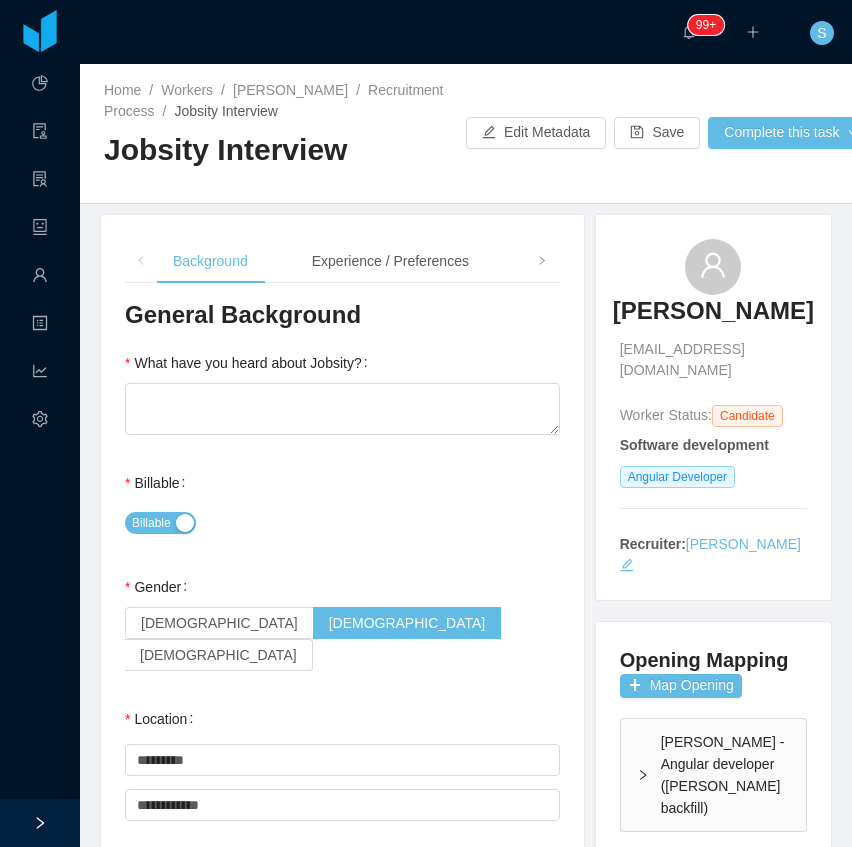 scroll, scrollTop: 0, scrollLeft: 0, axis: both 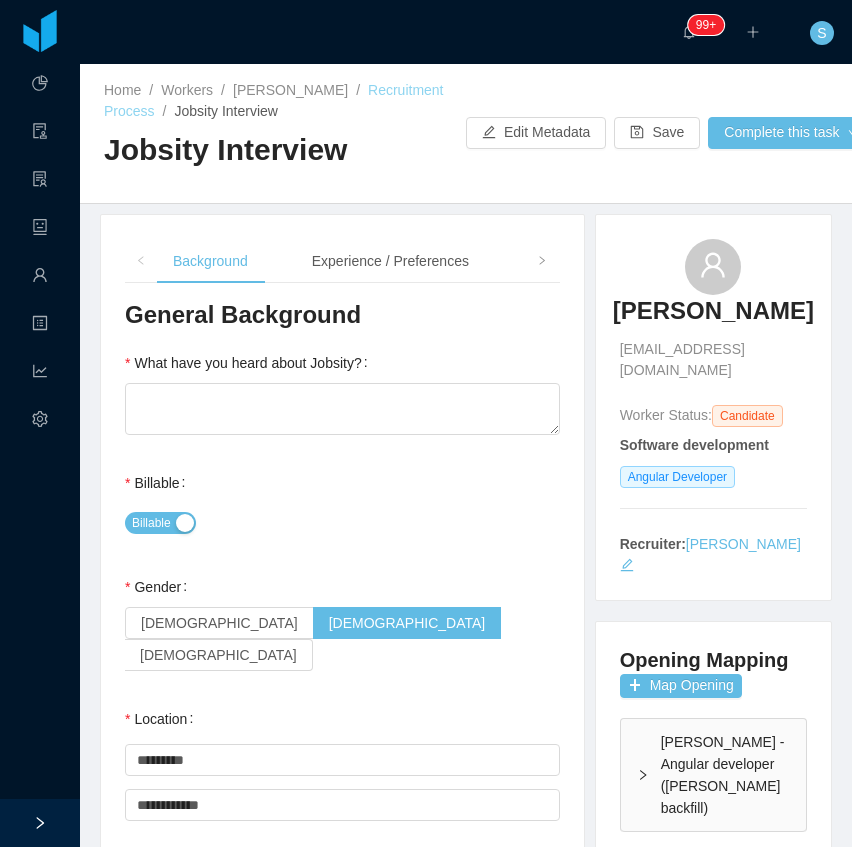 click on "Recruitment Process" at bounding box center (274, 100) 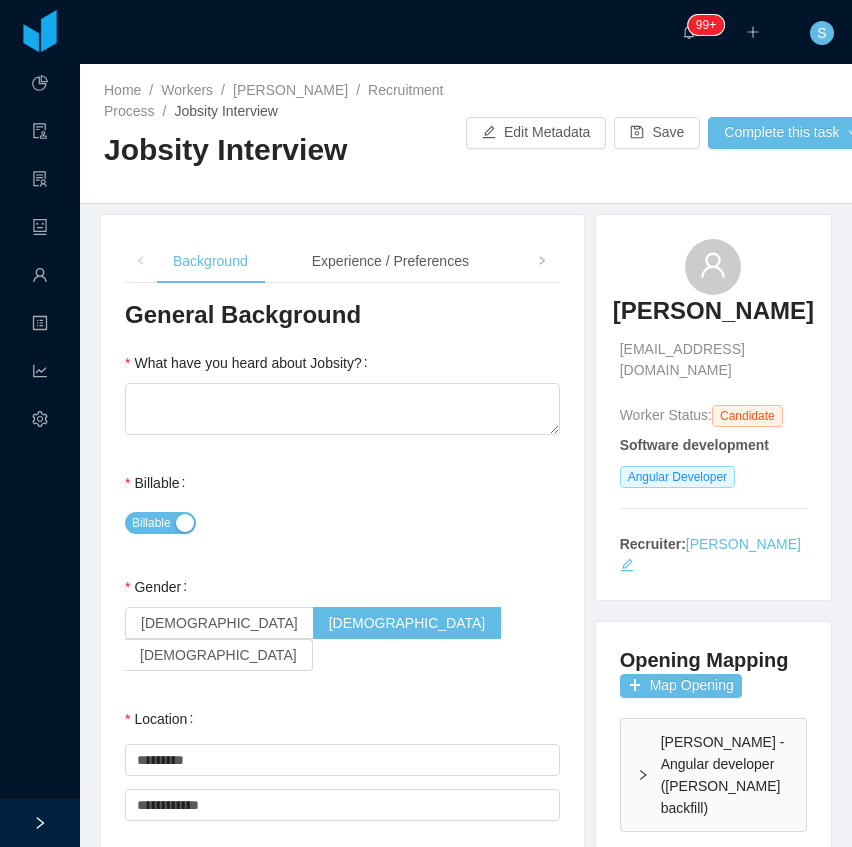 click on "··· 99+ ··· ··· S ···" at bounding box center (426, 32) 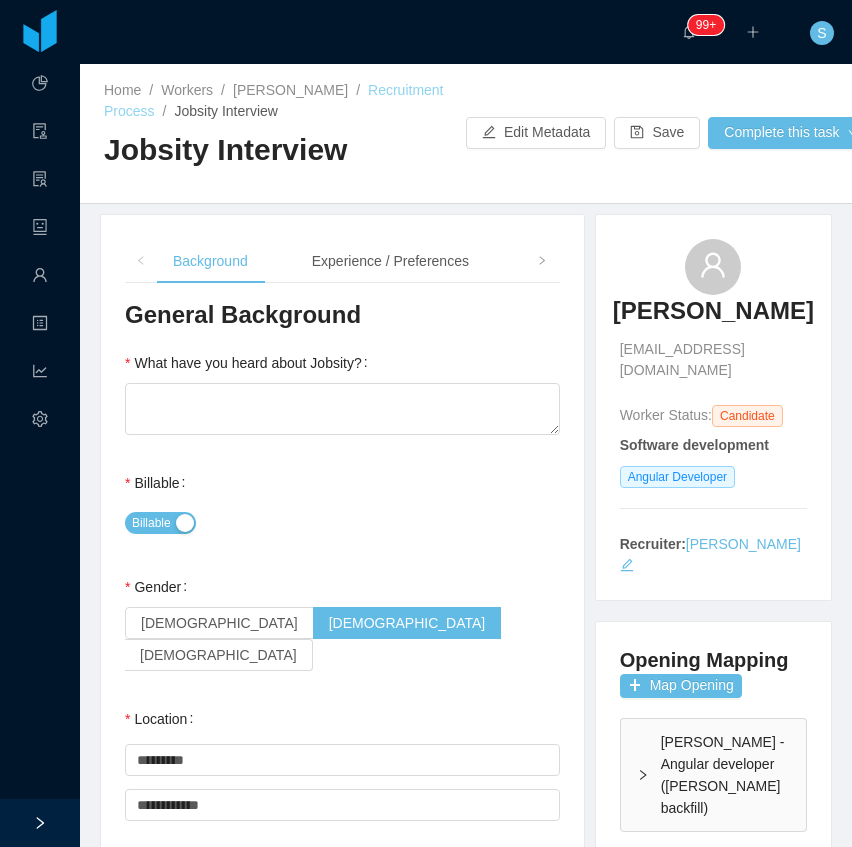 click on "Recruitment Process" at bounding box center (274, 100) 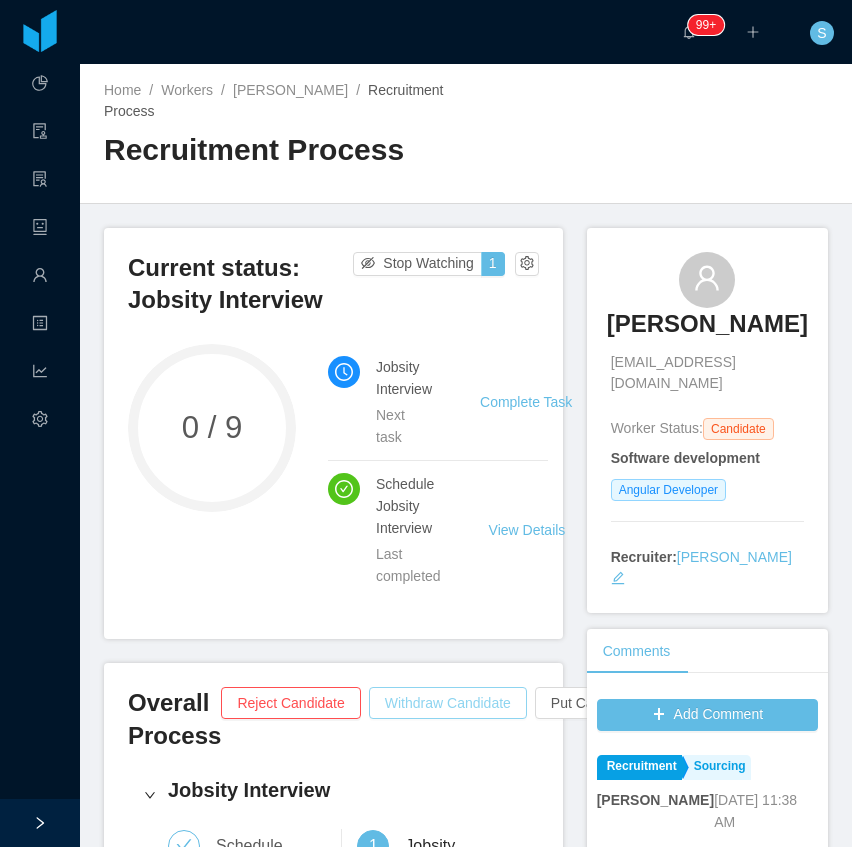 click on "Withdraw Candidate" at bounding box center (448, 703) 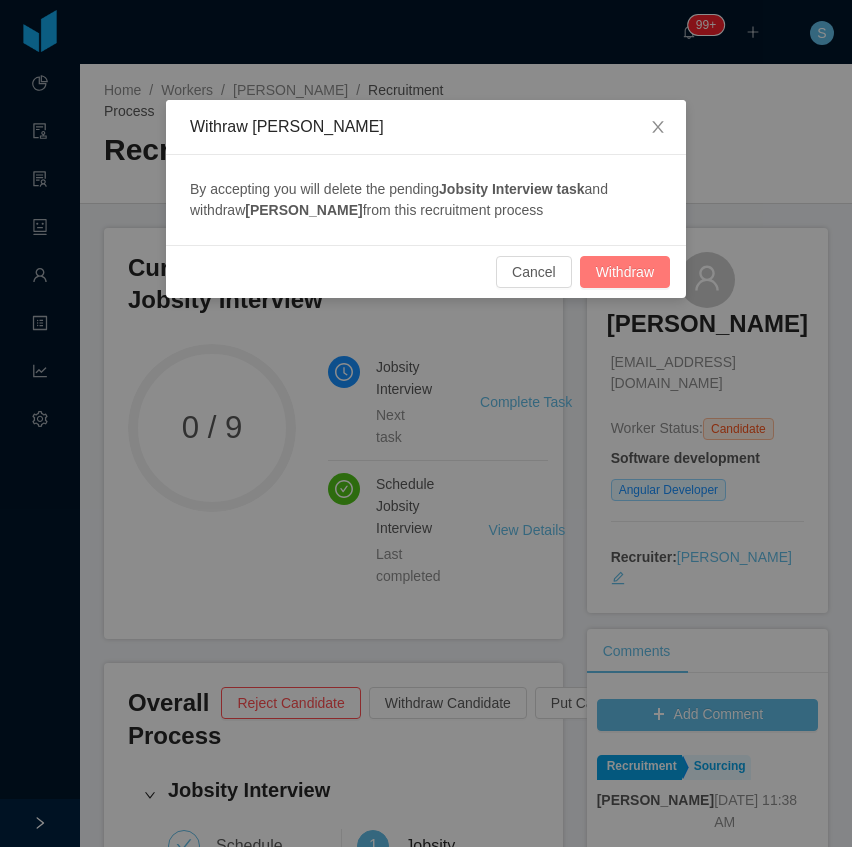 click on "Withdraw" at bounding box center [625, 272] 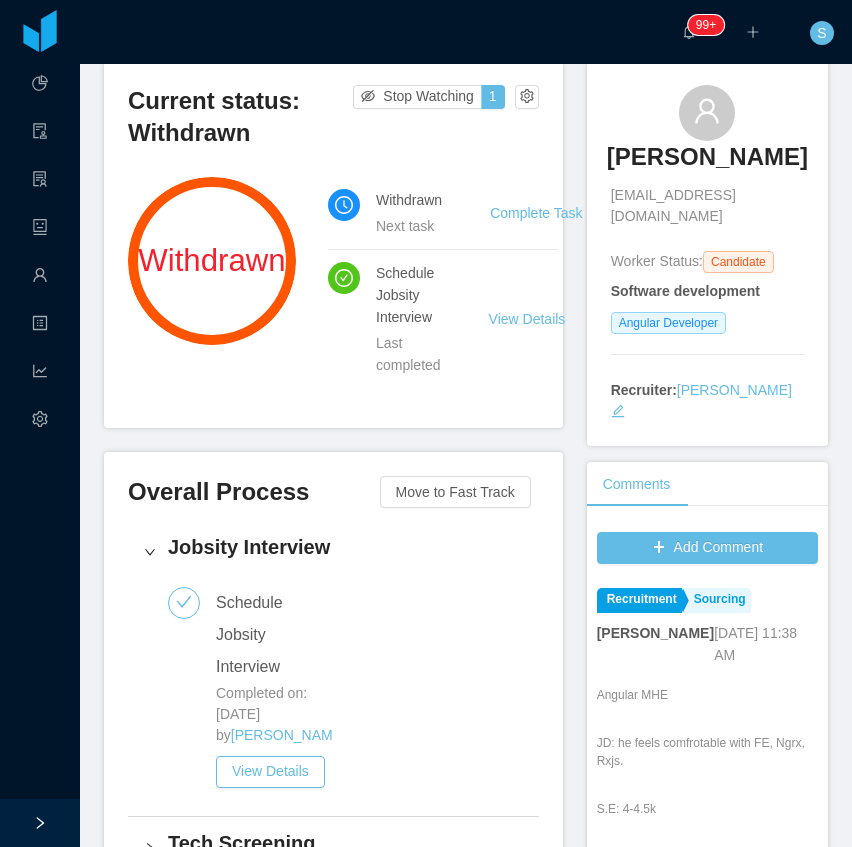 scroll, scrollTop: 133, scrollLeft: 0, axis: vertical 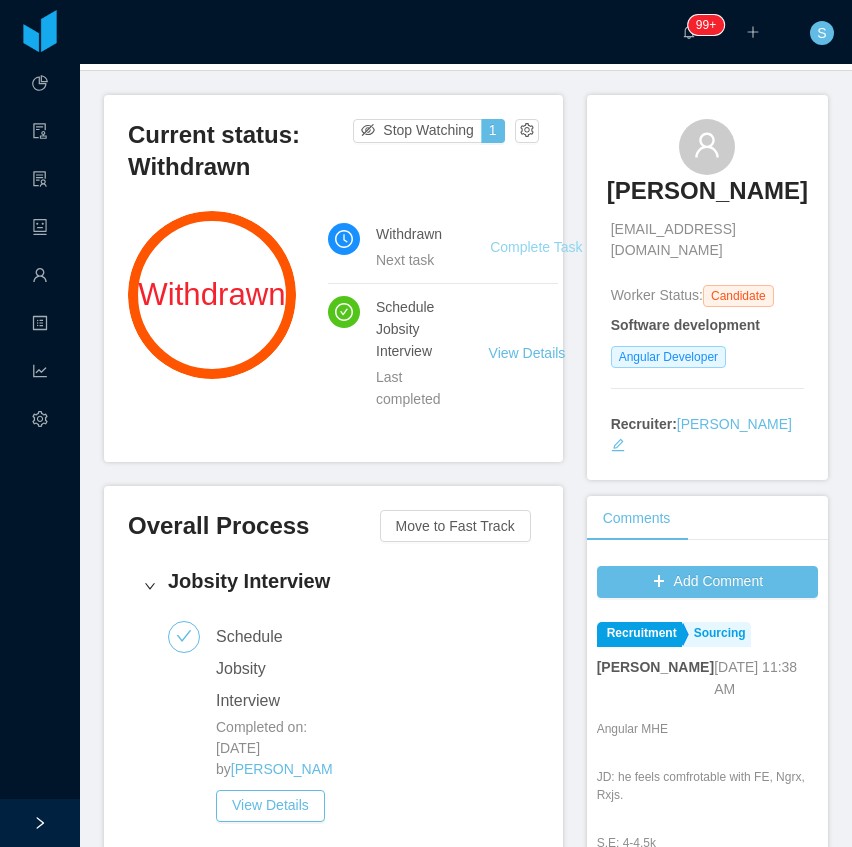 click on "Complete Task" at bounding box center [536, 247] 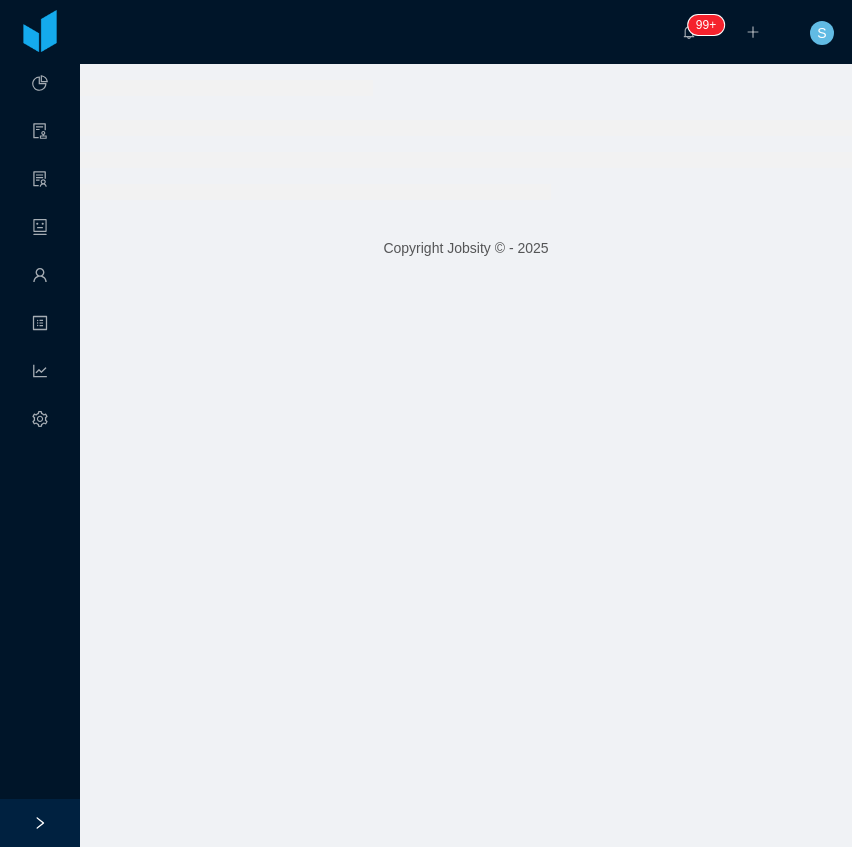 scroll, scrollTop: 0, scrollLeft: 0, axis: both 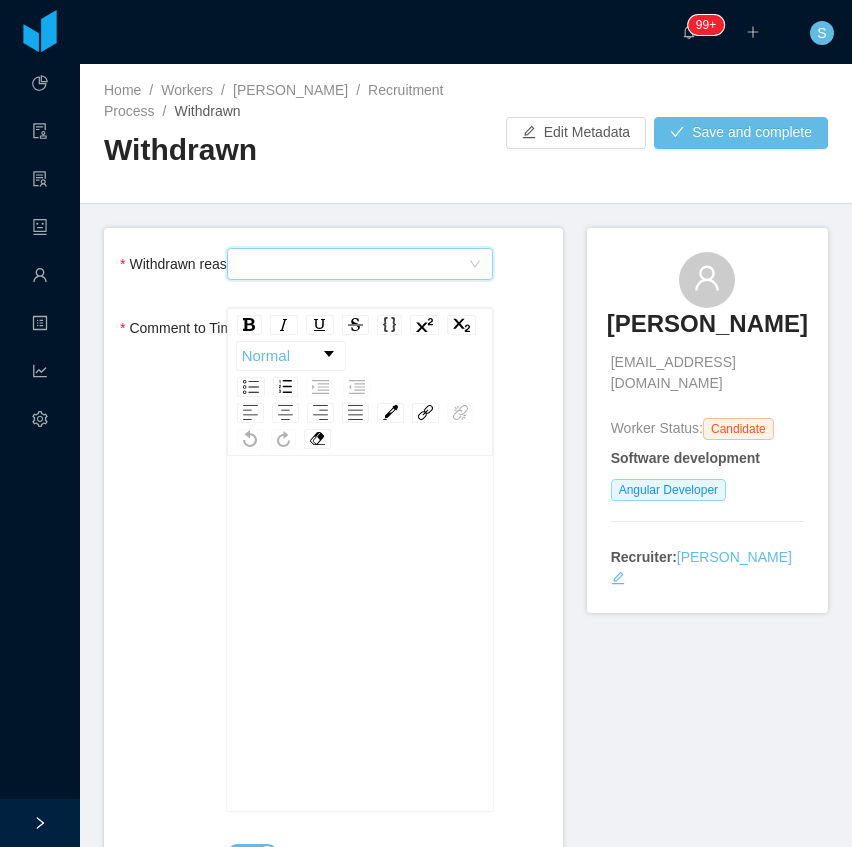 click on "Select Type" at bounding box center (354, 264) 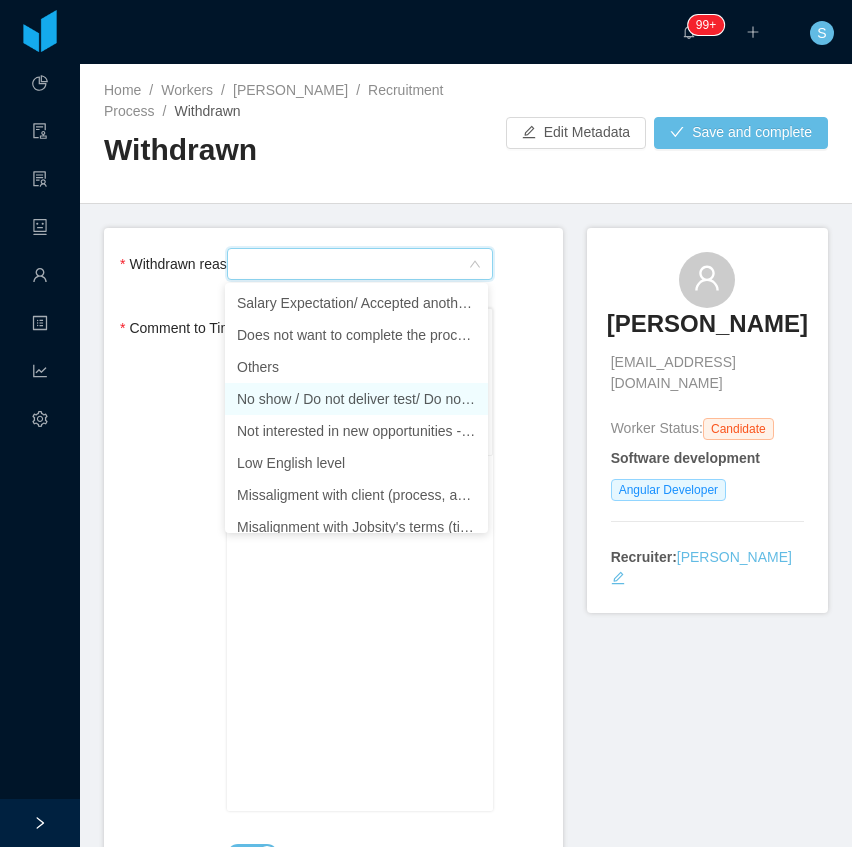click on "No show / Do not deliver test/ Do not answer" at bounding box center (356, 399) 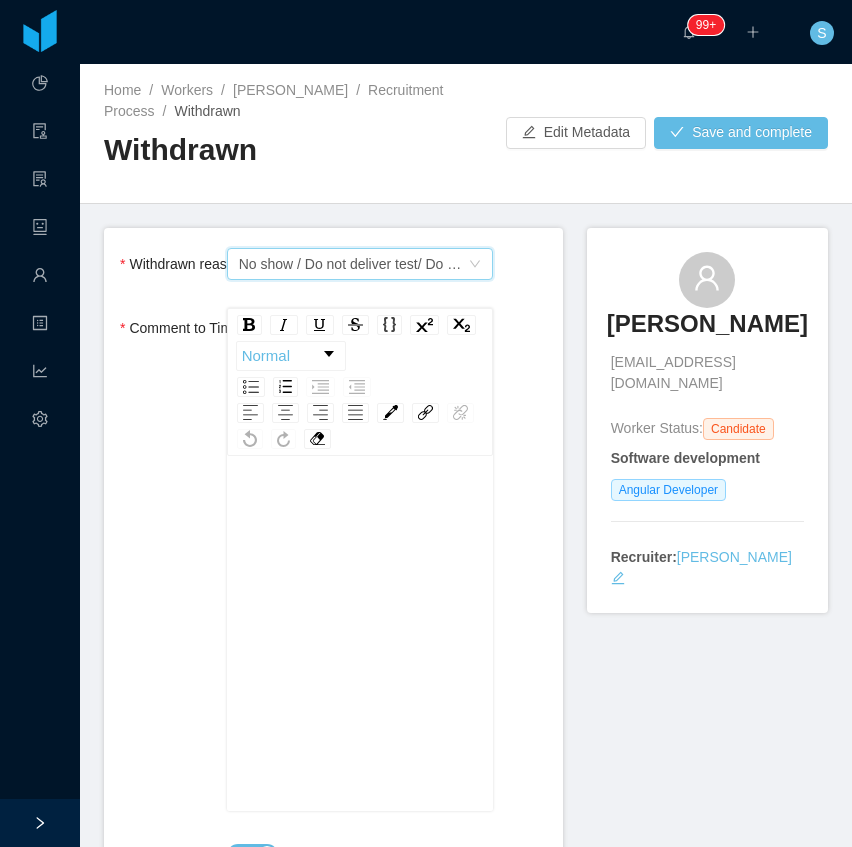 click at bounding box center (361, 665) 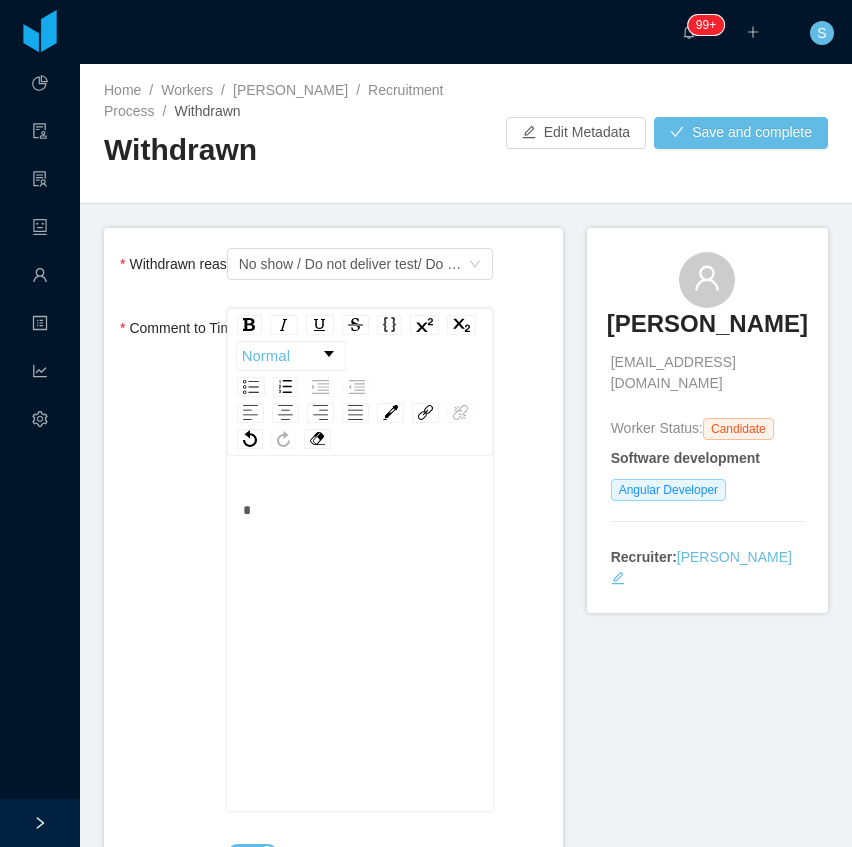 type 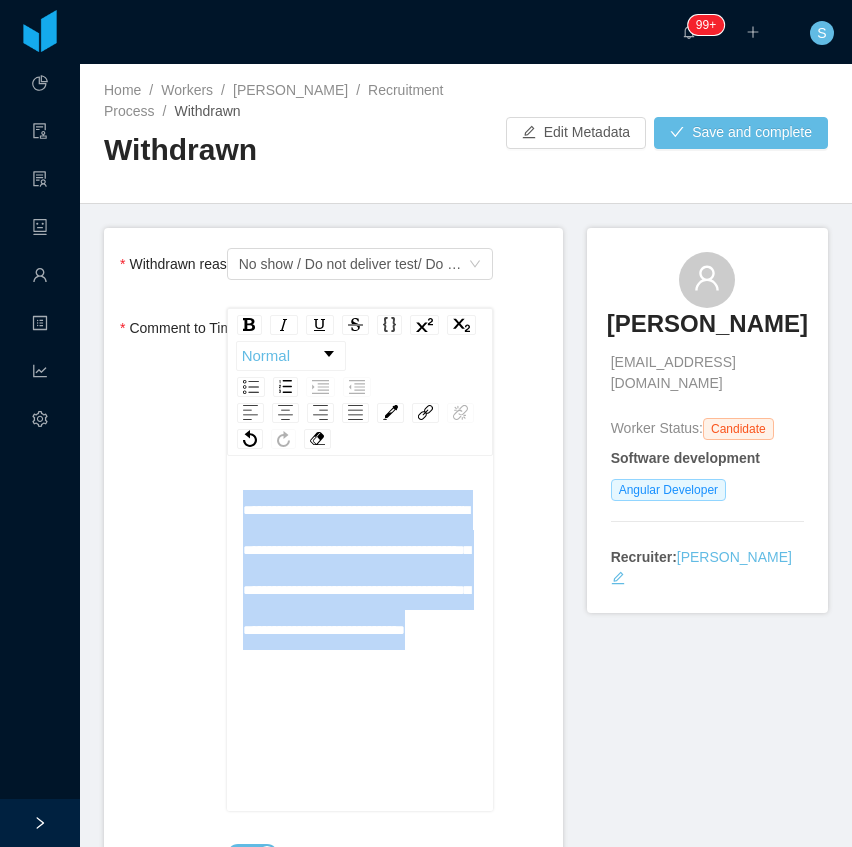drag, startPoint x: 433, startPoint y: 672, endPoint x: 212, endPoint y: 514, distance: 271.67075 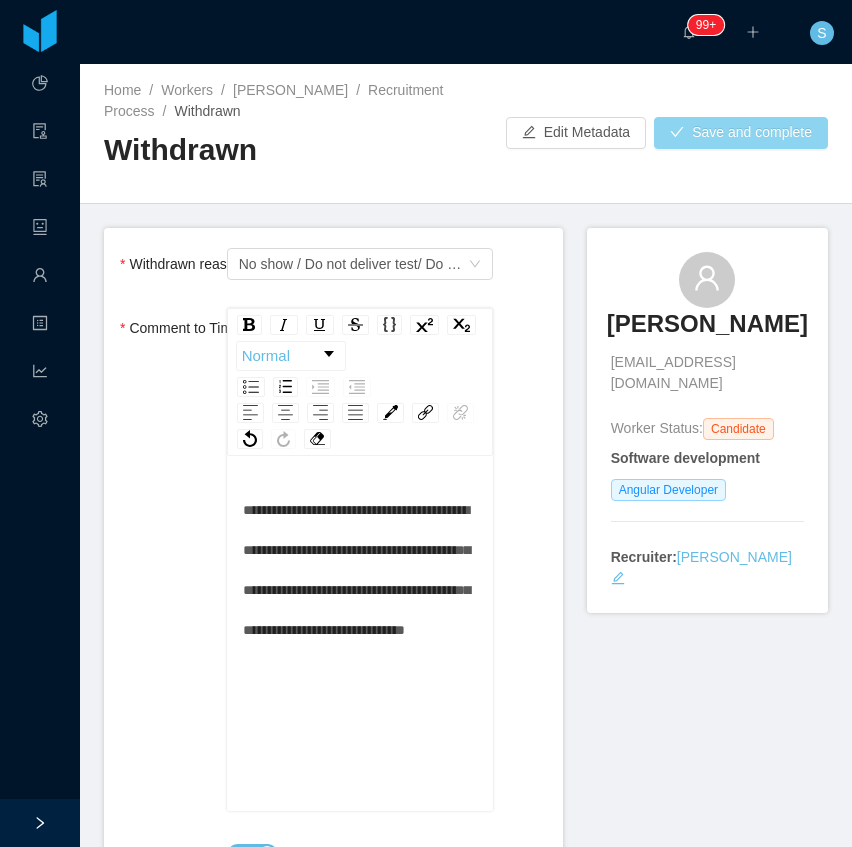 drag, startPoint x: 721, startPoint y: 144, endPoint x: 712, endPoint y: 151, distance: 11.401754 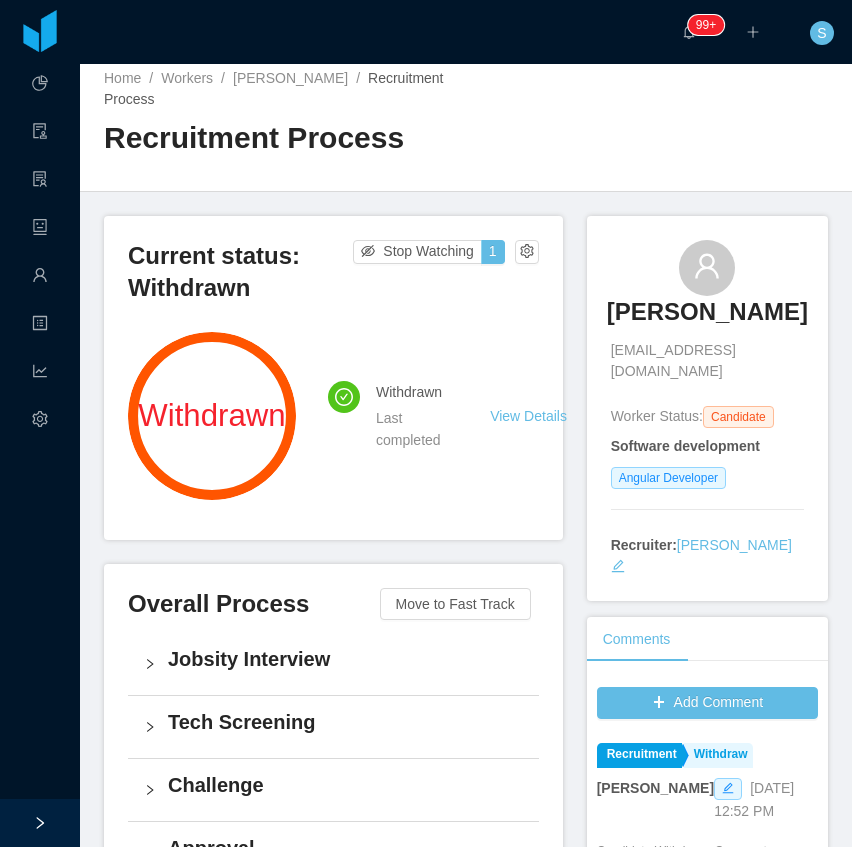 scroll, scrollTop: 0, scrollLeft: 0, axis: both 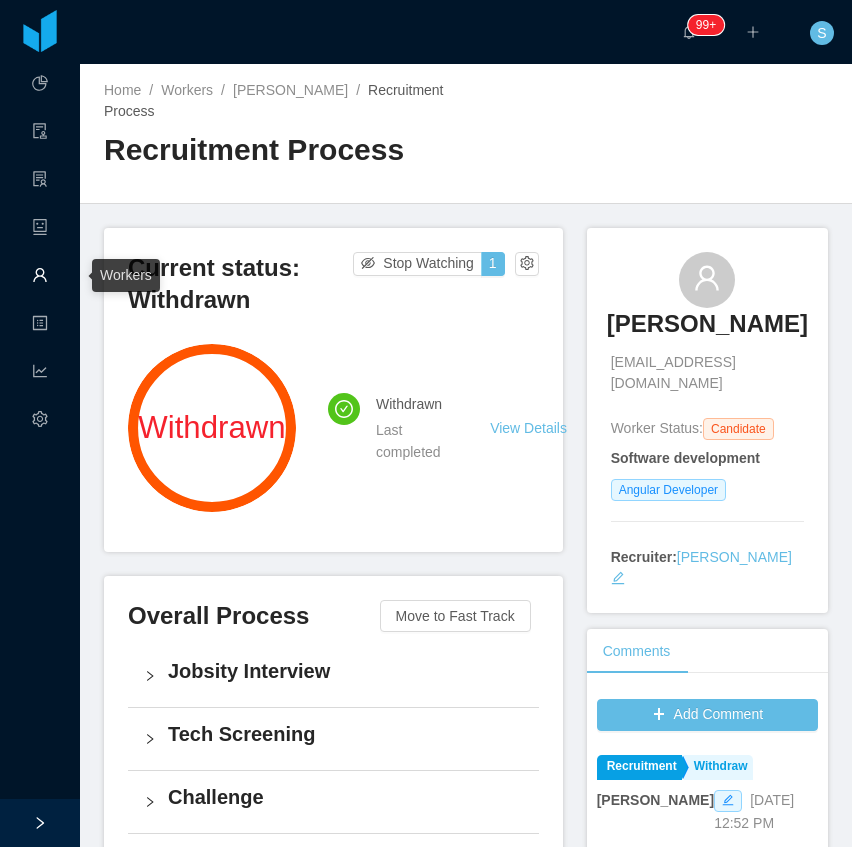 click on "Workers" at bounding box center [40, 277] 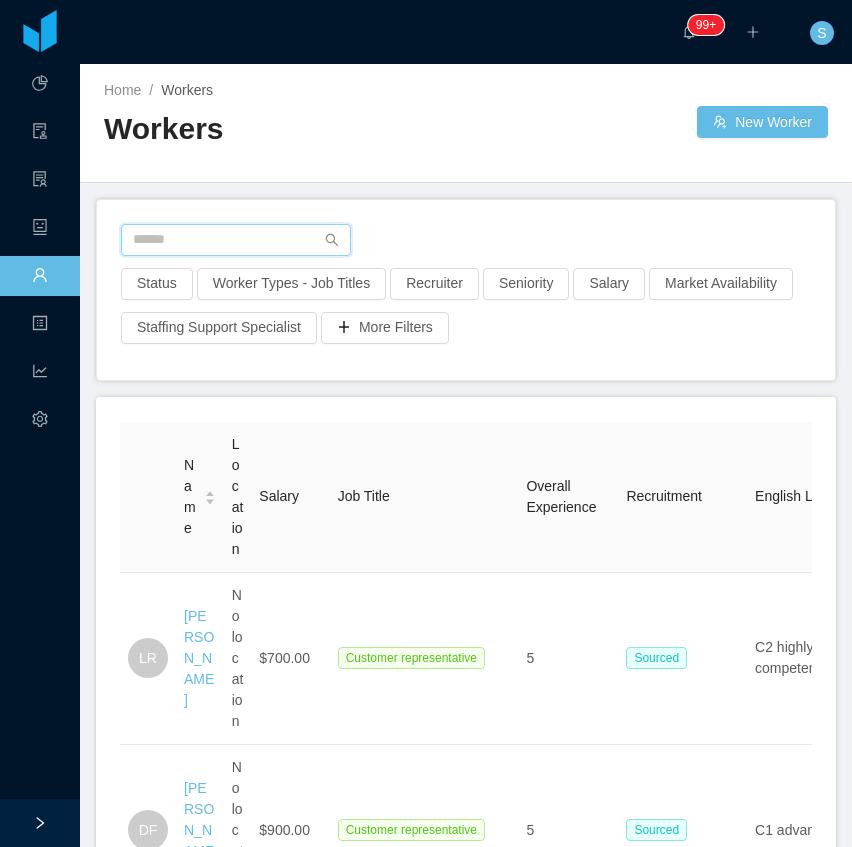 click at bounding box center [236, 240] 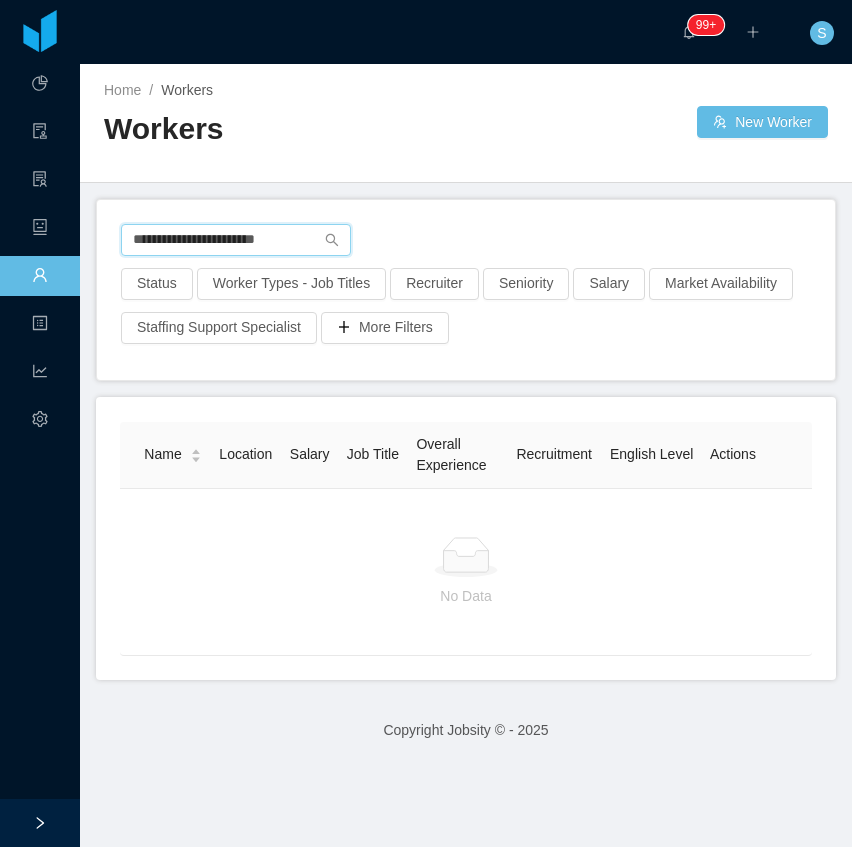 click on "**********" at bounding box center (236, 240) 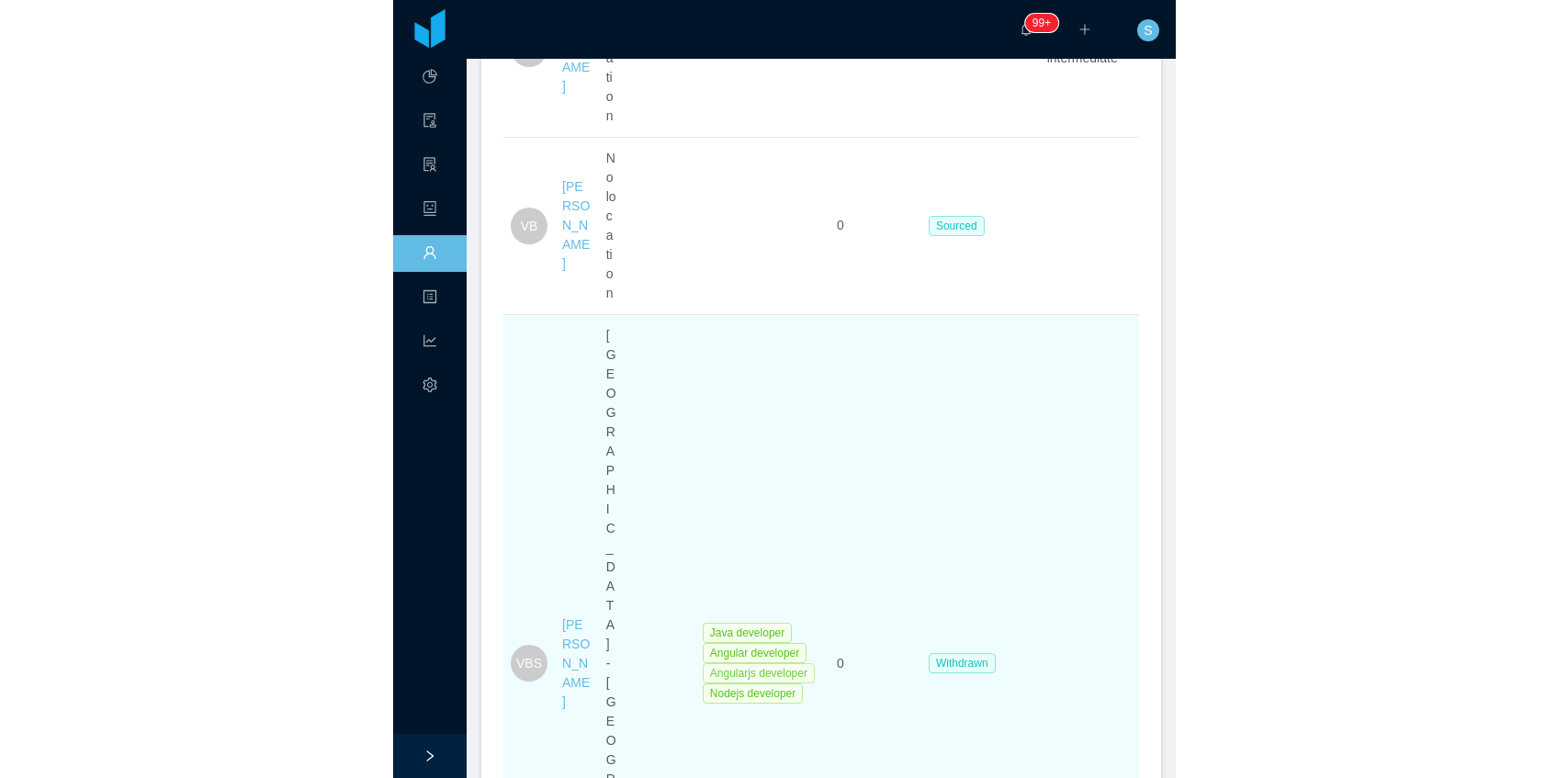 scroll, scrollTop: 831, scrollLeft: 0, axis: vertical 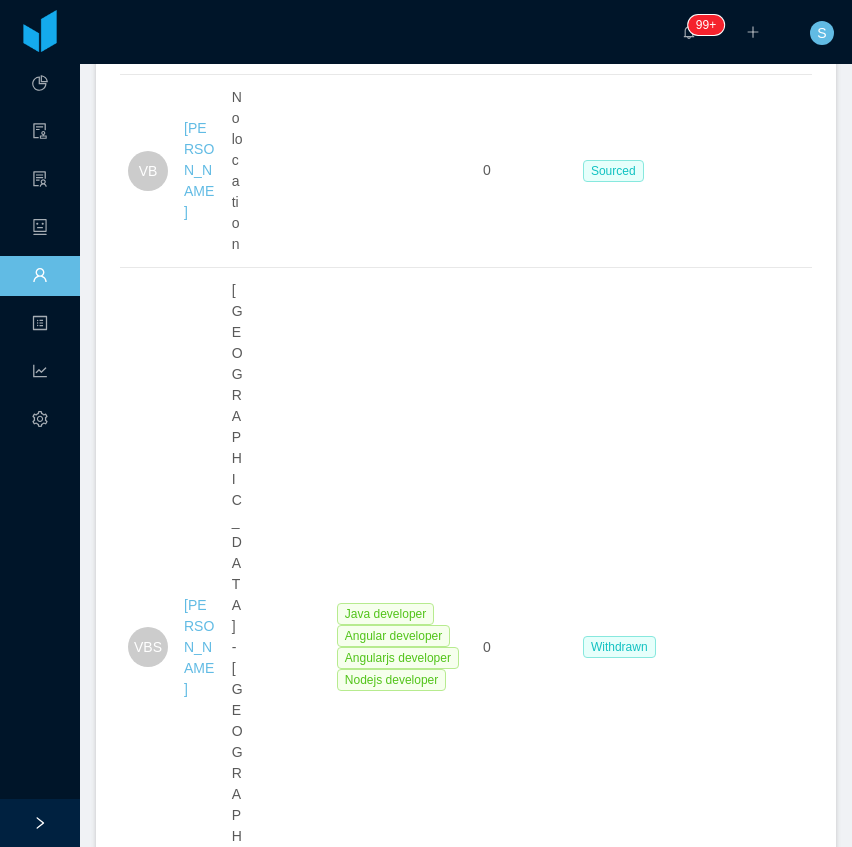 type on "**********" 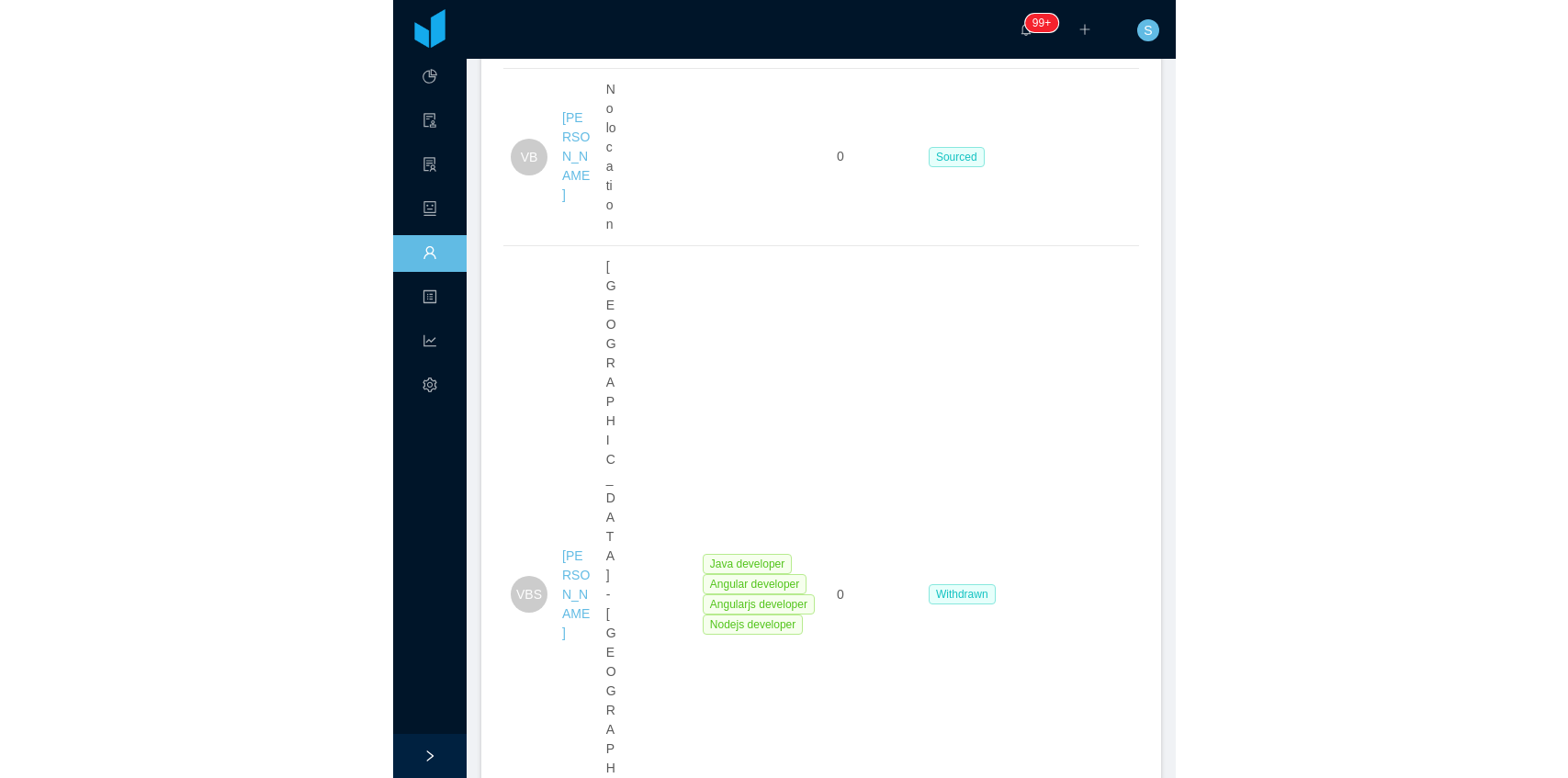 scroll, scrollTop: 90, scrollLeft: 0, axis: vertical 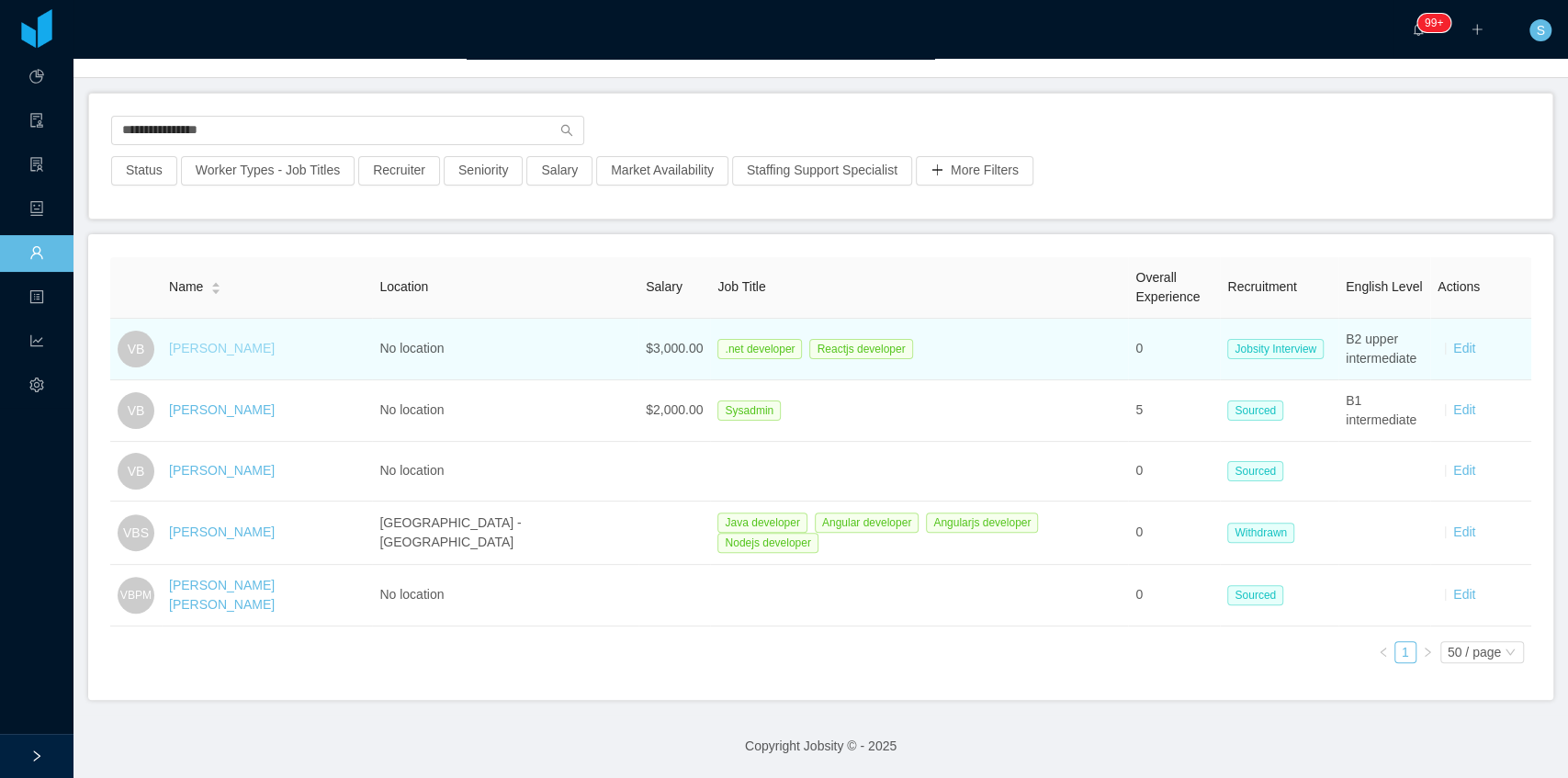 click on "[PERSON_NAME]" at bounding box center (221, 348) 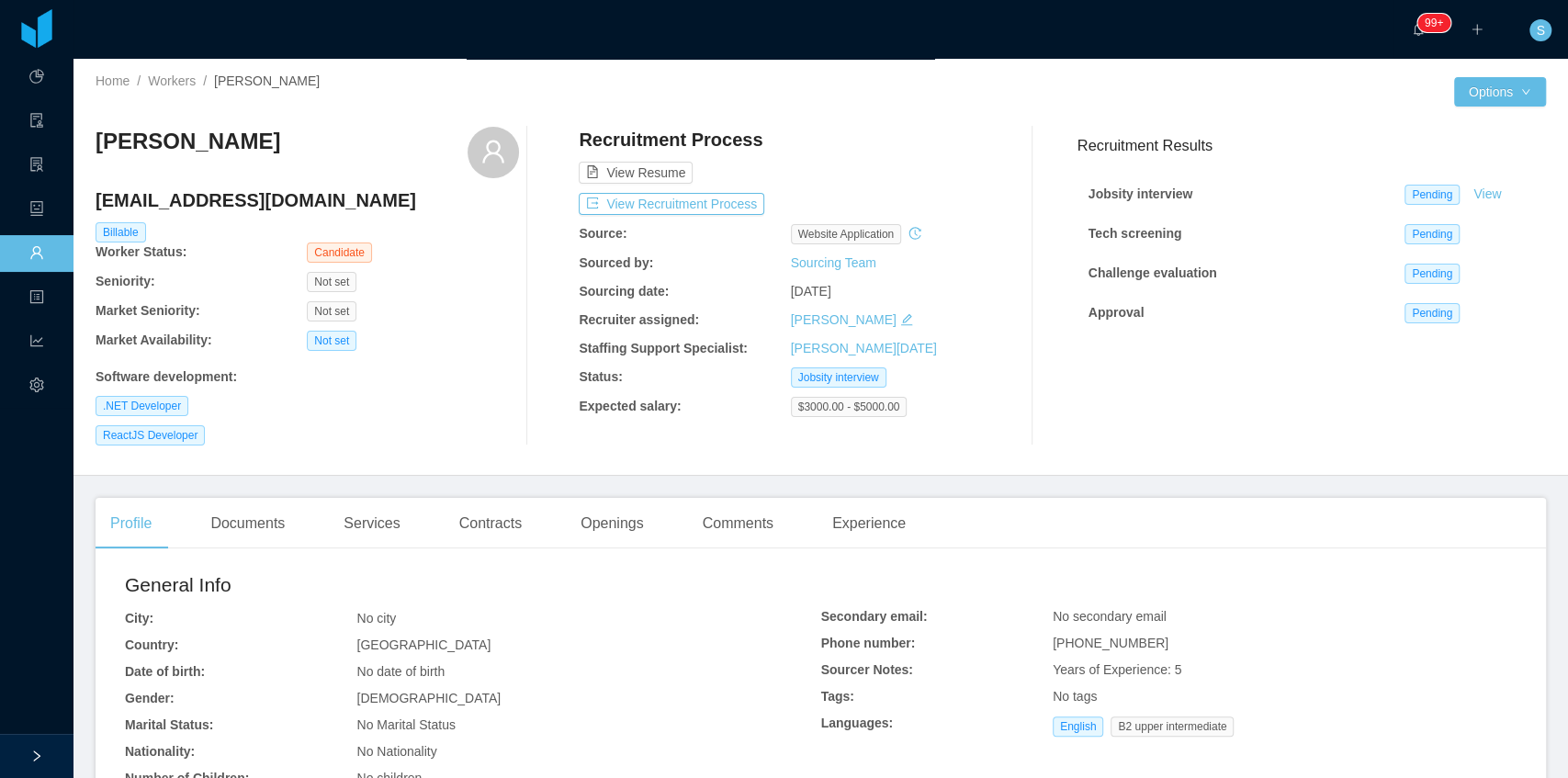 scroll, scrollTop: 0, scrollLeft: 0, axis: both 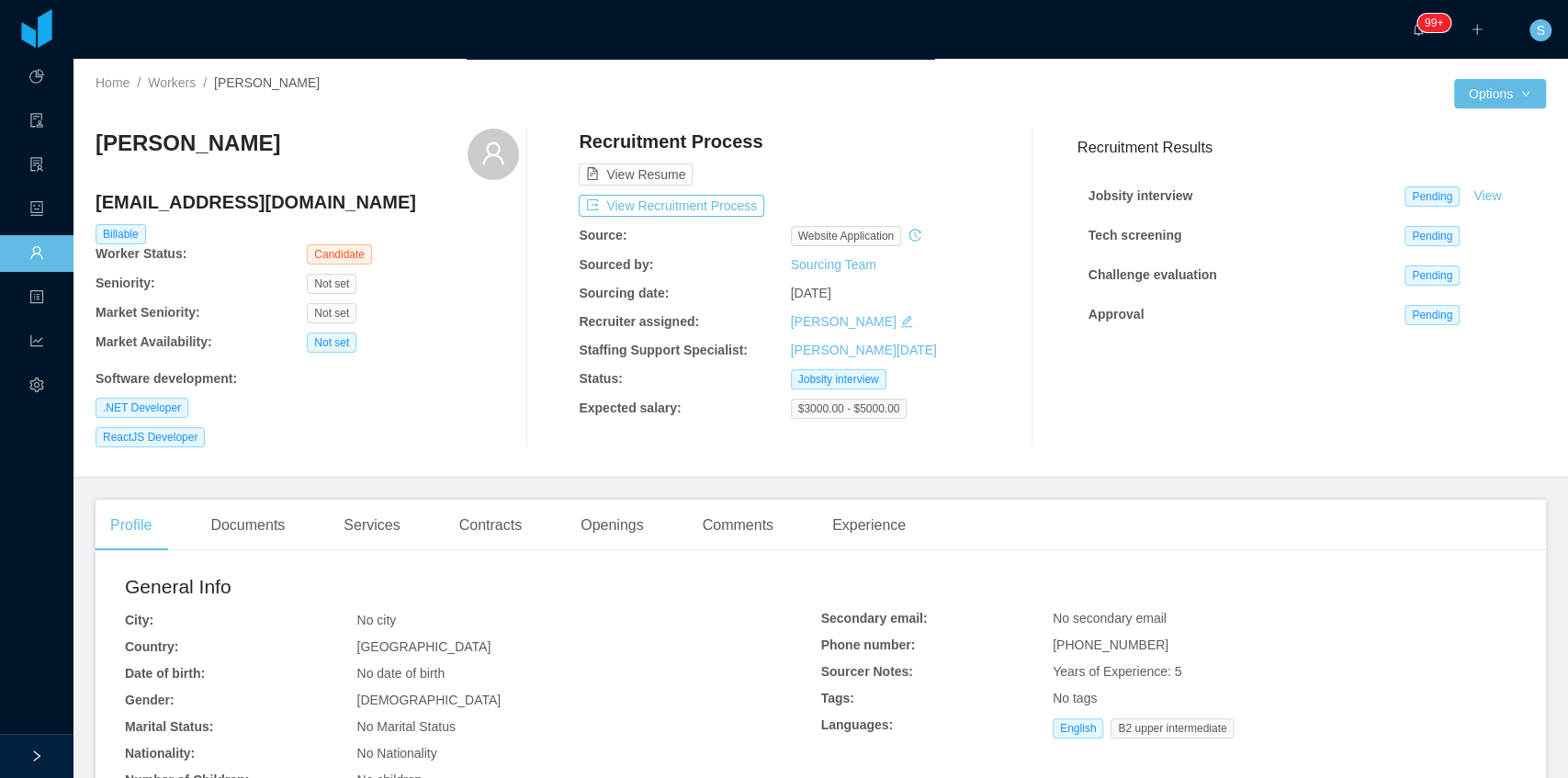 click on "Home / Workers / [PERSON_NAME] /   Options [PERSON_NAME] [PERSON_NAME][EMAIL_ADDRESS][DOMAIN_NAME]  Billable  Worker Status: Candidate Seniority:  Not set  Market Seniority:  Not set  Market Availability: Not set Software development : .NET Developer ReactJS Developer Recruitment Process View Resume View Recruitment Process  Source: website application Sourced by: Sourcing Team Sourcing date: [DATE] Recruiter assigned: [PERSON_NAME]   Staffing Support Specialist: [PERSON_NAME][DATE] Status: Jobsity interview Expected salary: $3000.00 - $5000.00 Recruitment Results Jobsity interview
Pending View Tech screening
Pending Challenge evaluation
Pending Approval
Pending" at bounding box center (820, 268) 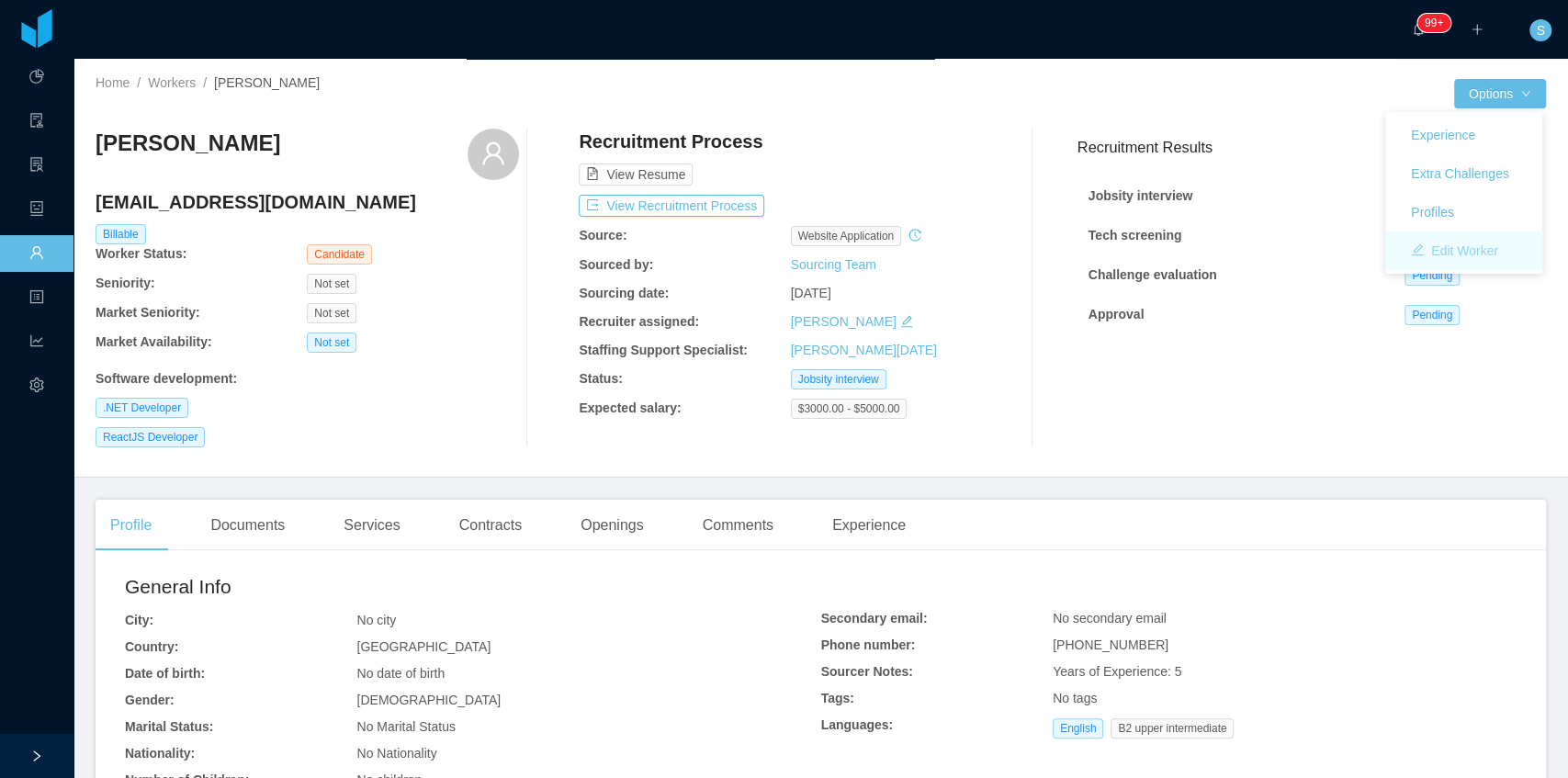 click on "Edit Worker" at bounding box center [1454, 251] 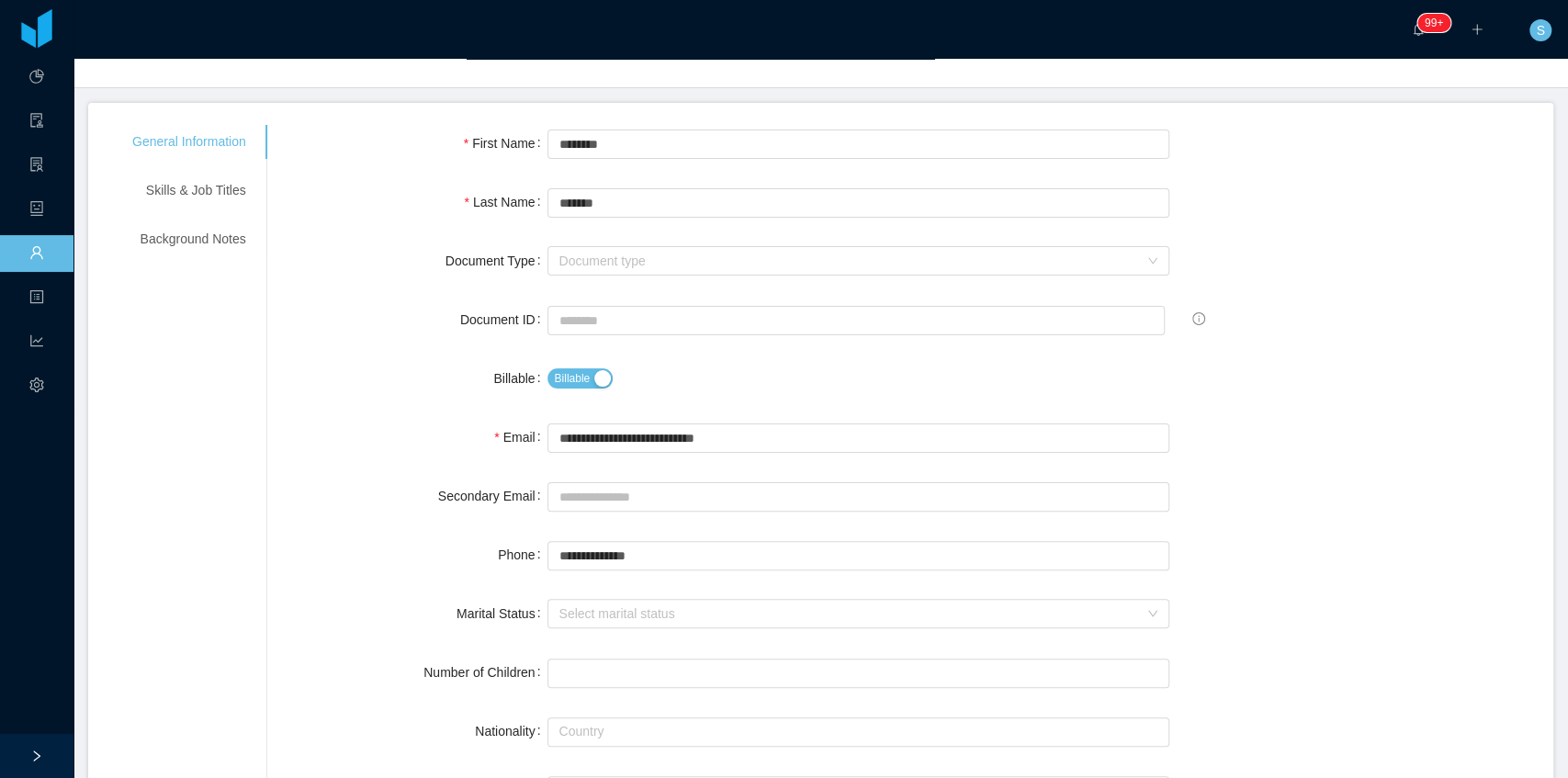 scroll, scrollTop: 184, scrollLeft: 0, axis: vertical 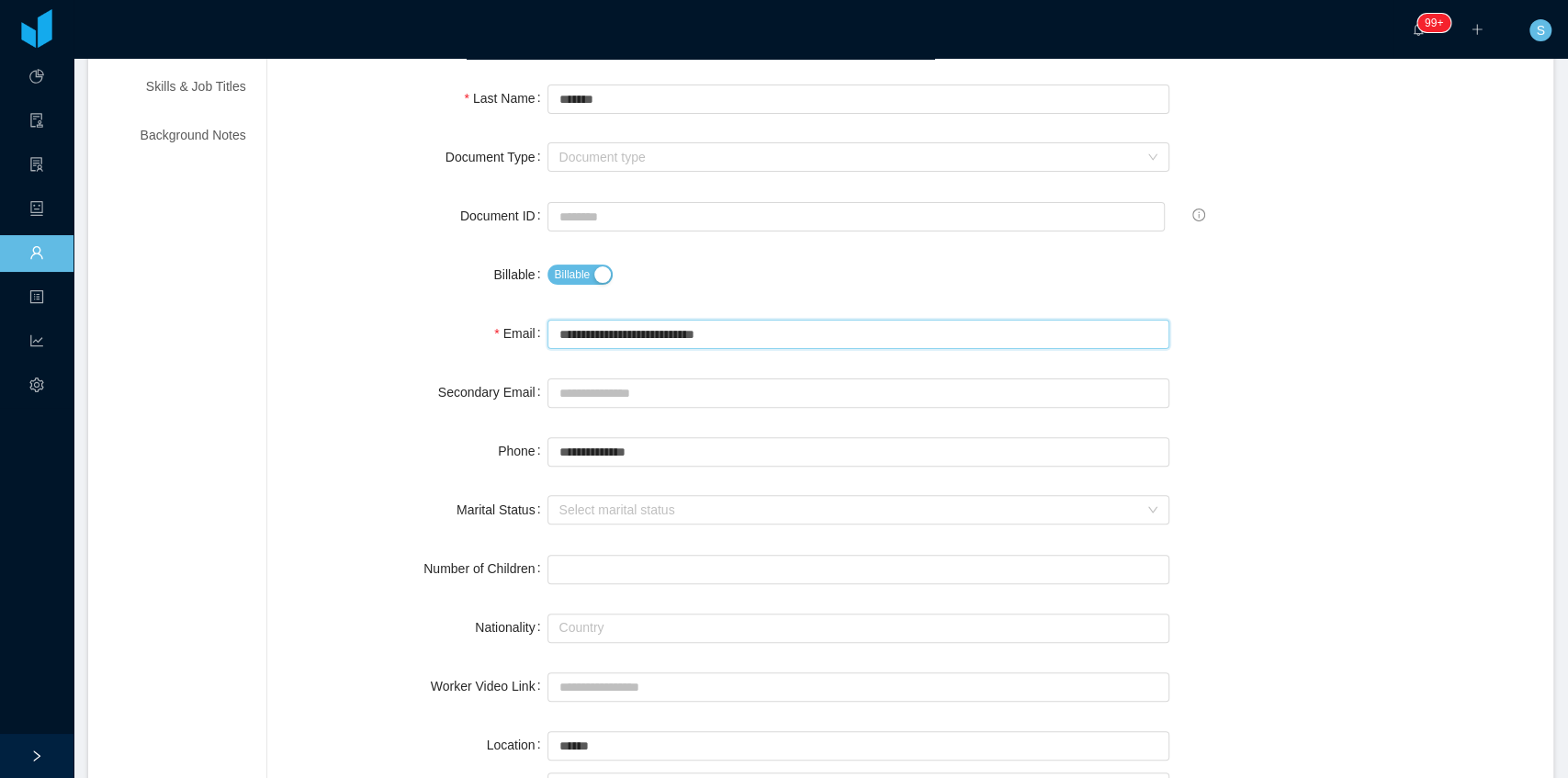 click on "**********" at bounding box center (858, 334) 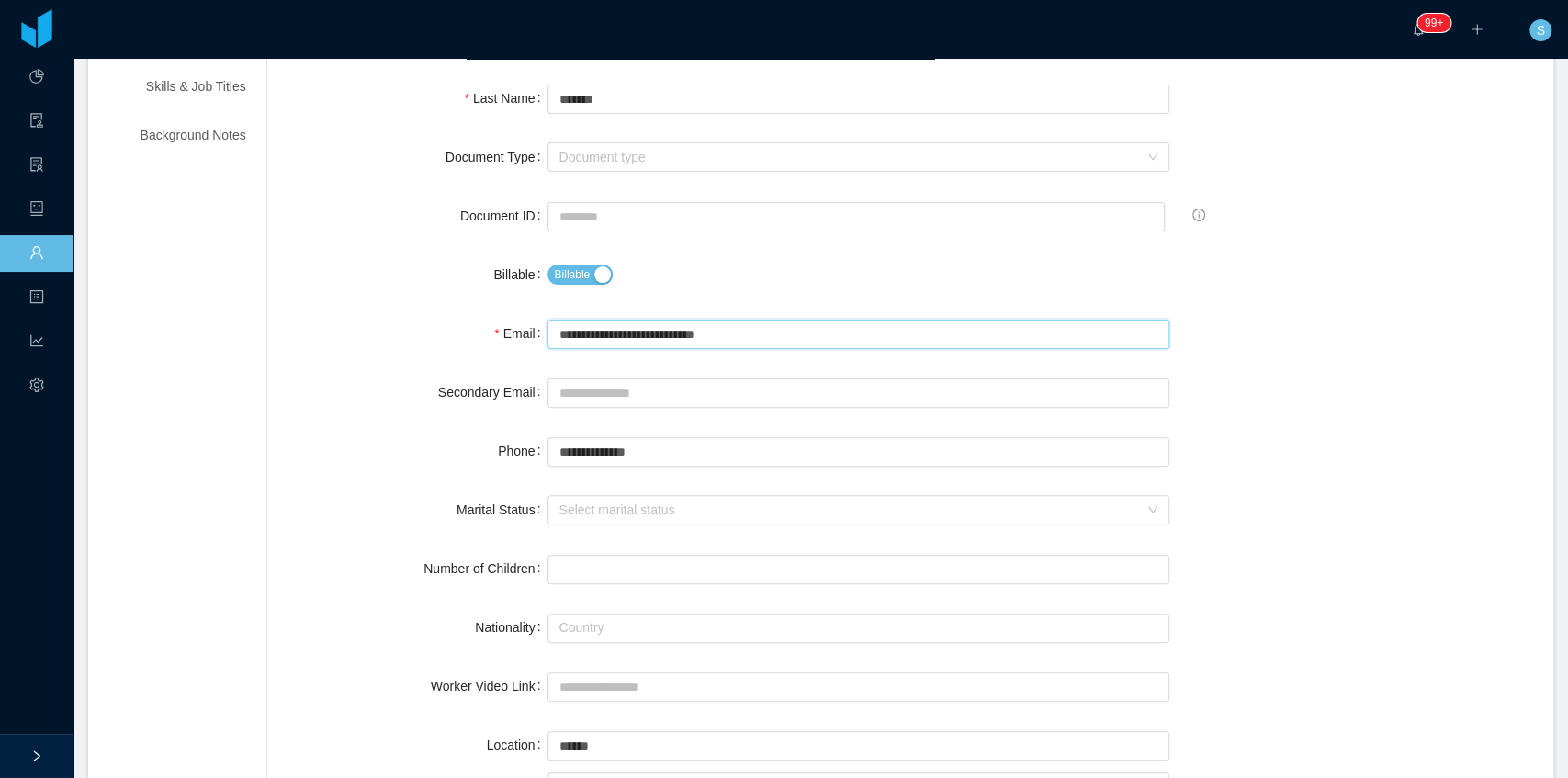 click on "**********" at bounding box center (858, 334) 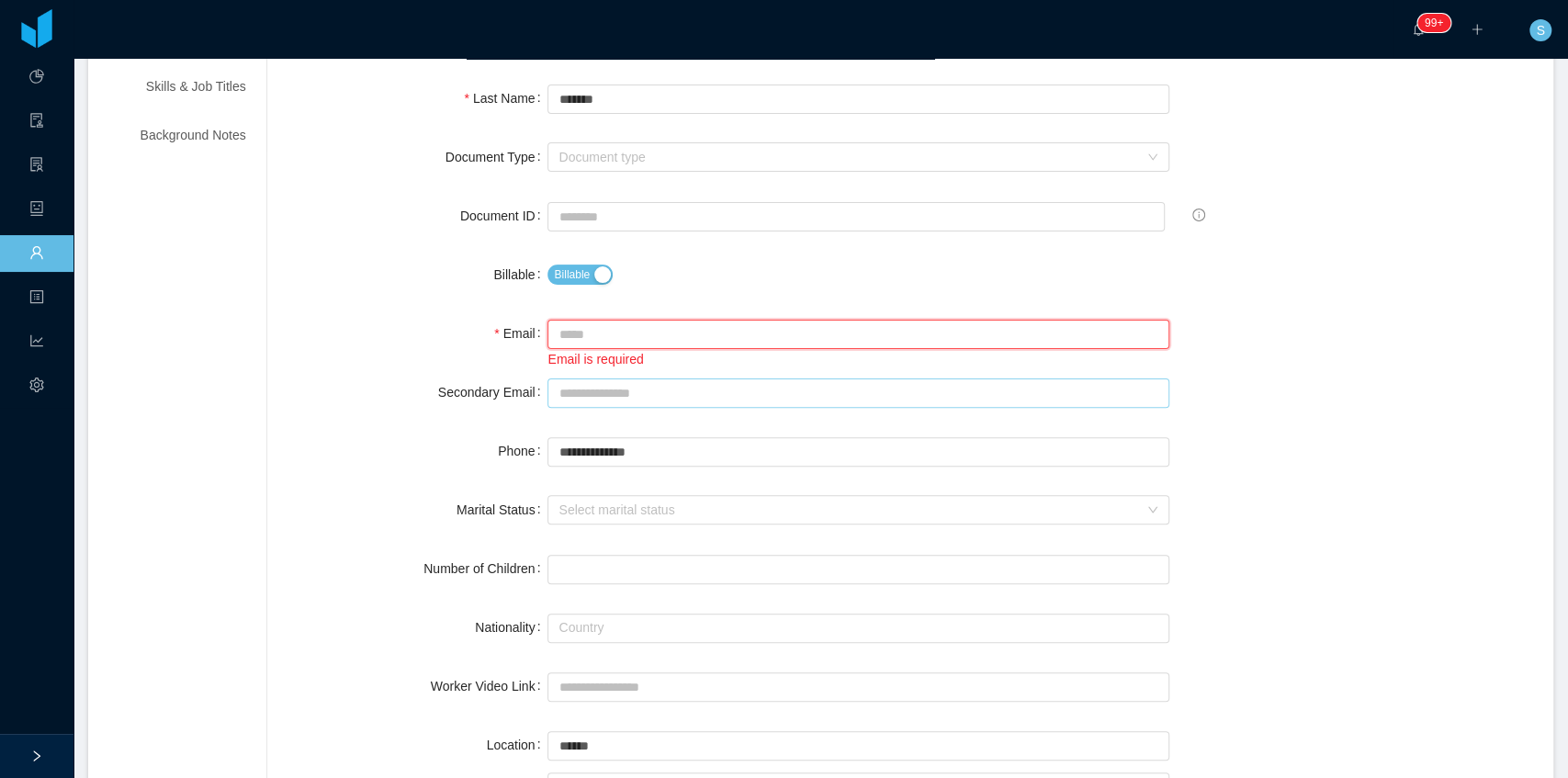 type 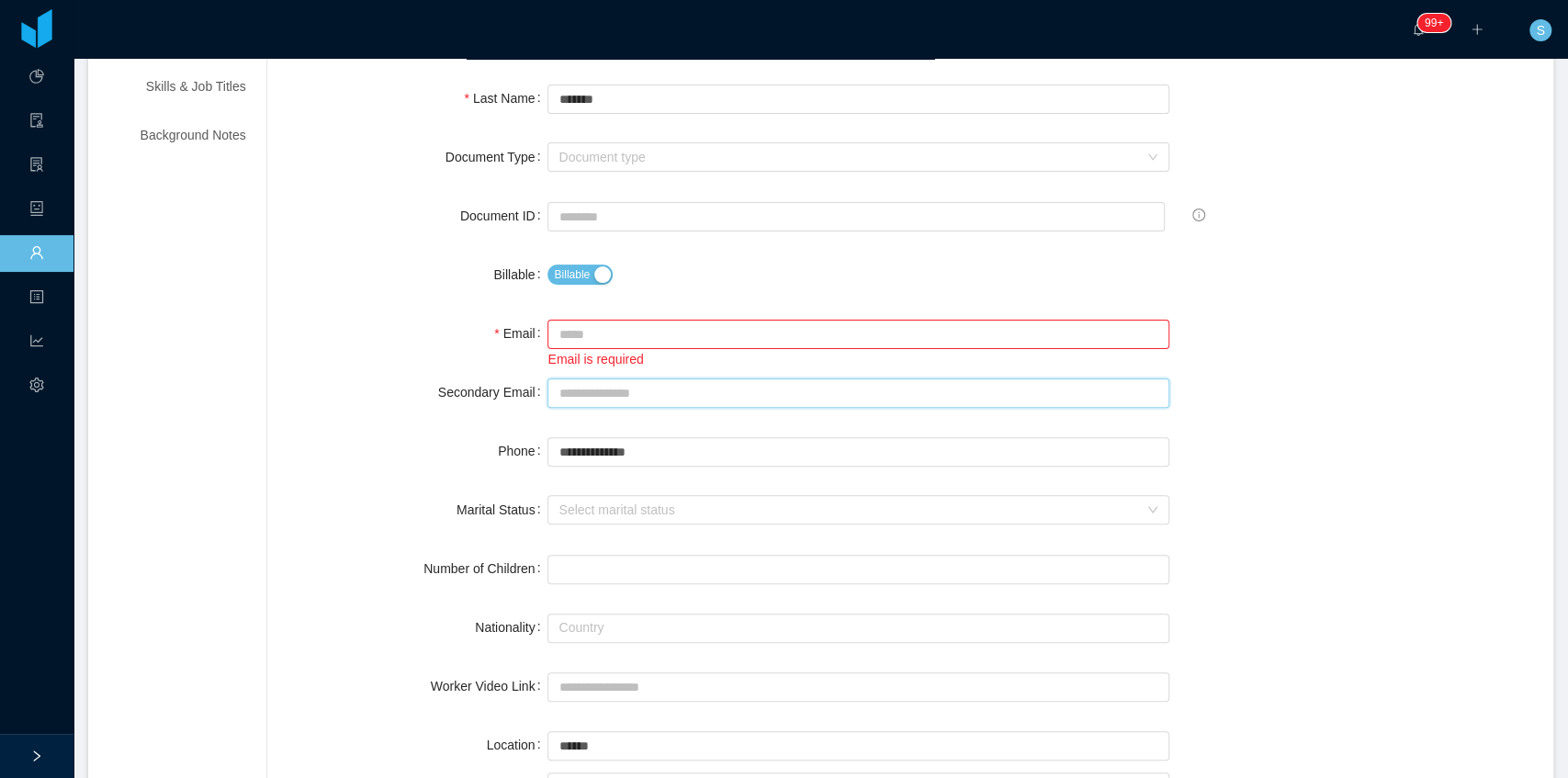click on "Secondary Email" at bounding box center (858, 393) 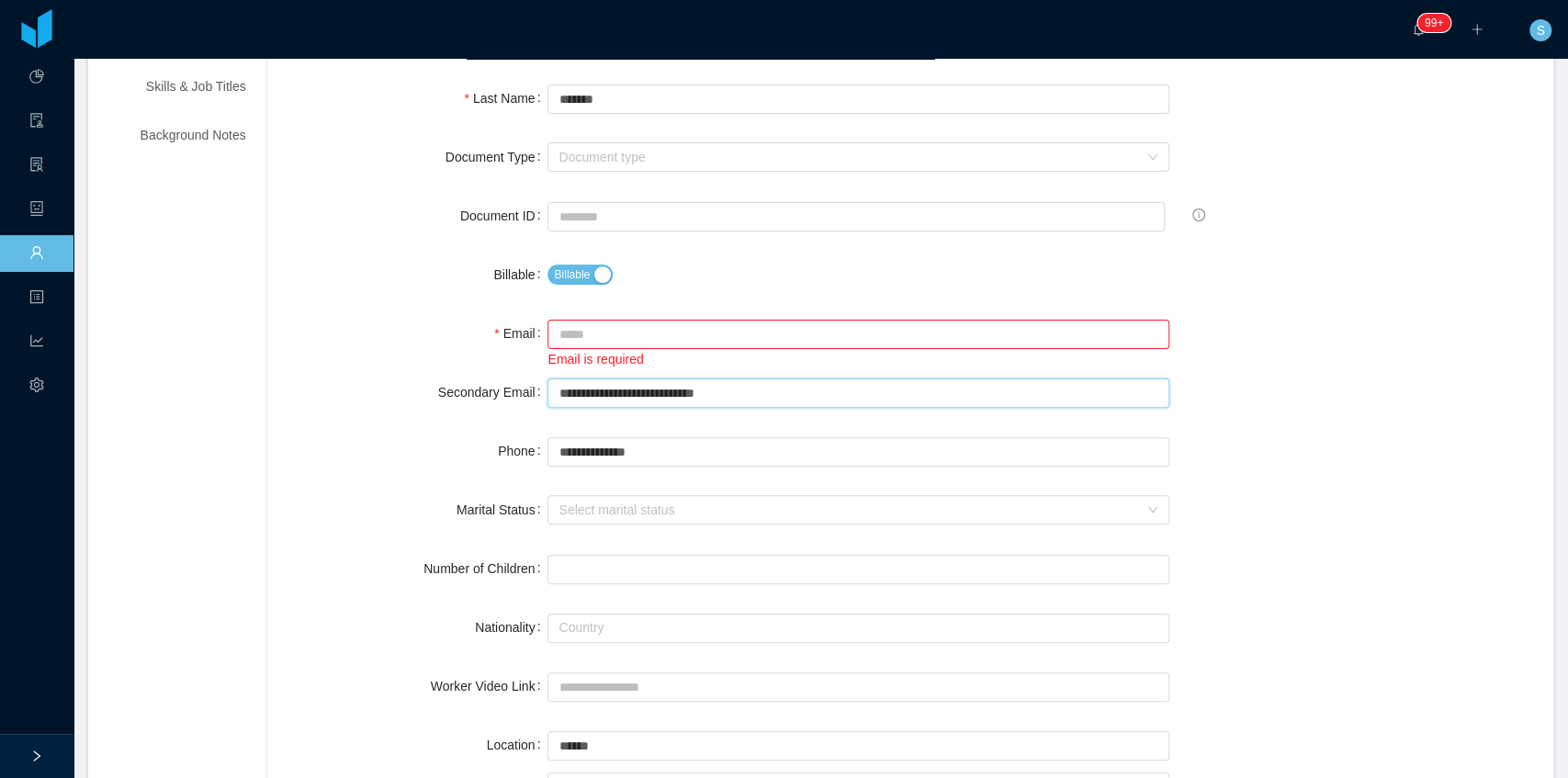 click on "**********" at bounding box center (858, 393) 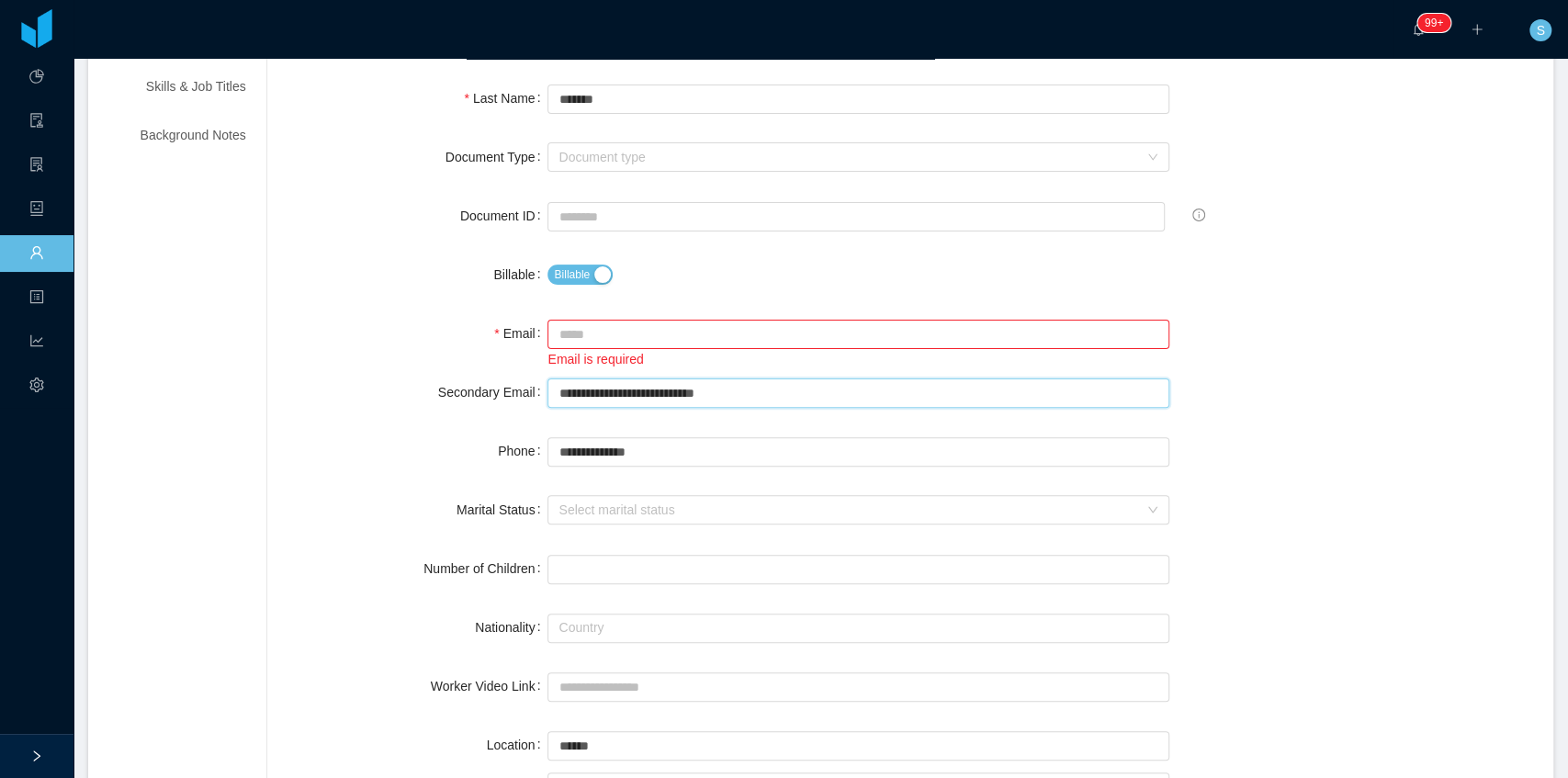 type on "**********" 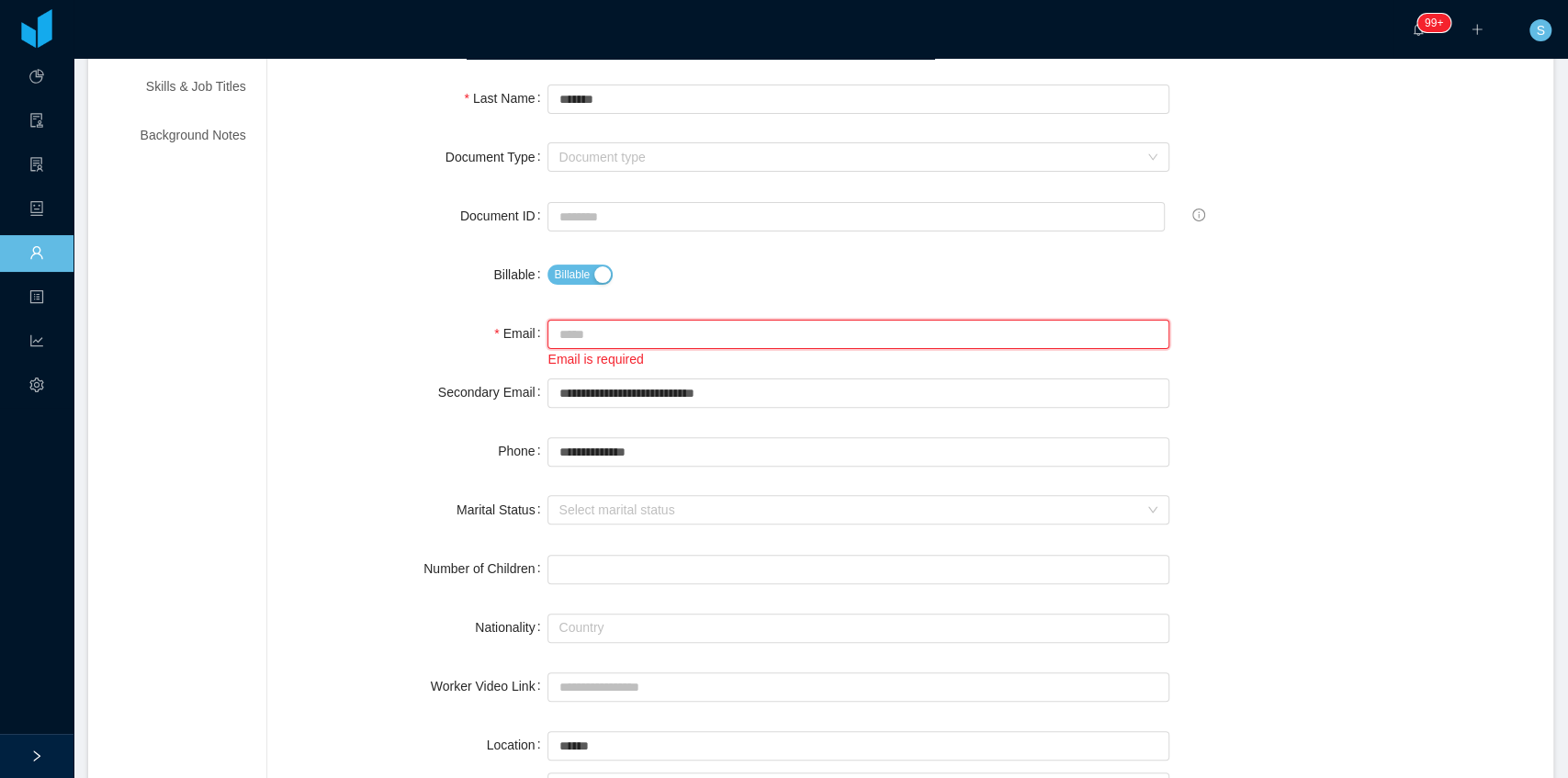 click on "Email" at bounding box center [858, 334] 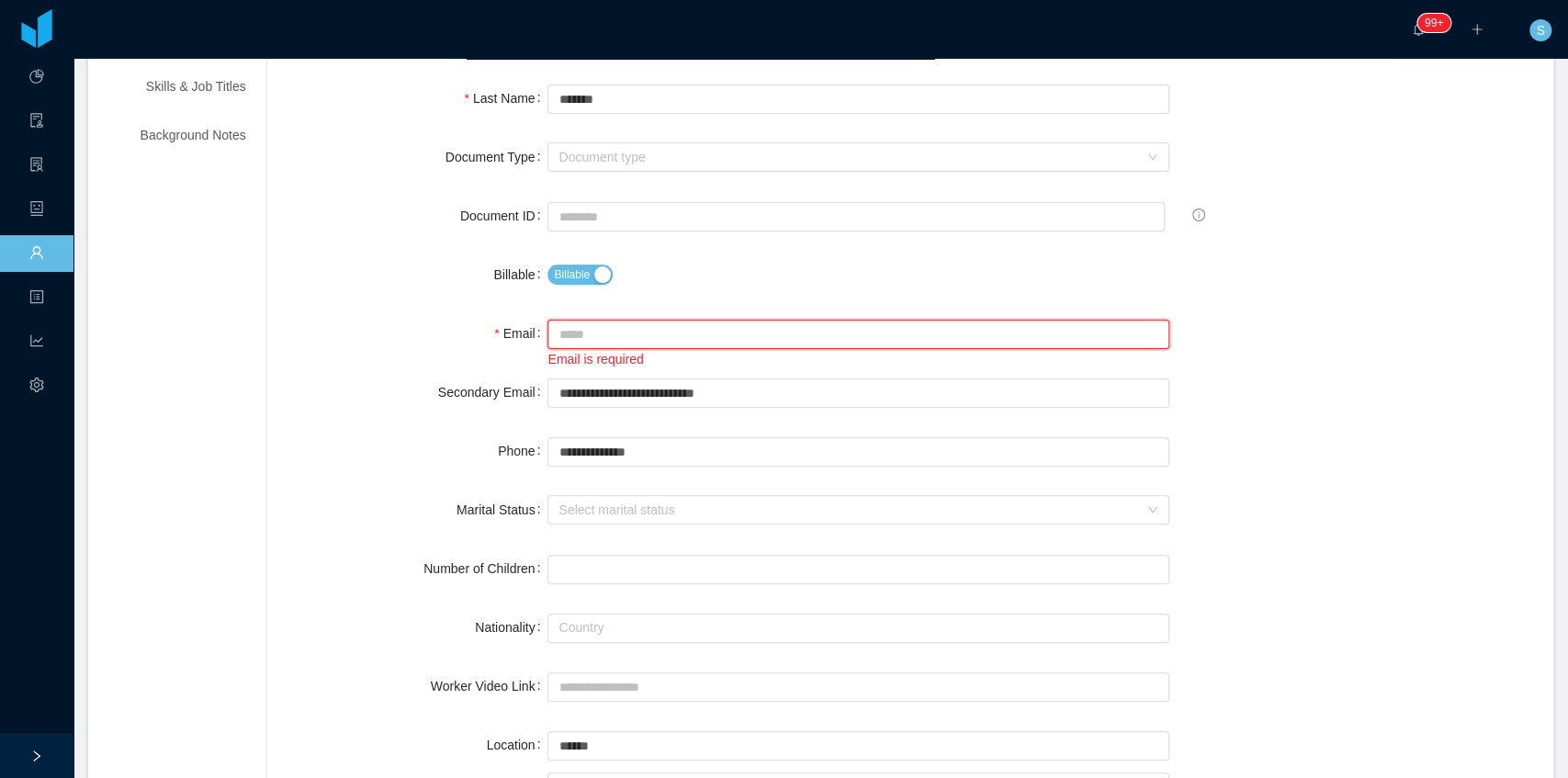 paste on "**********" 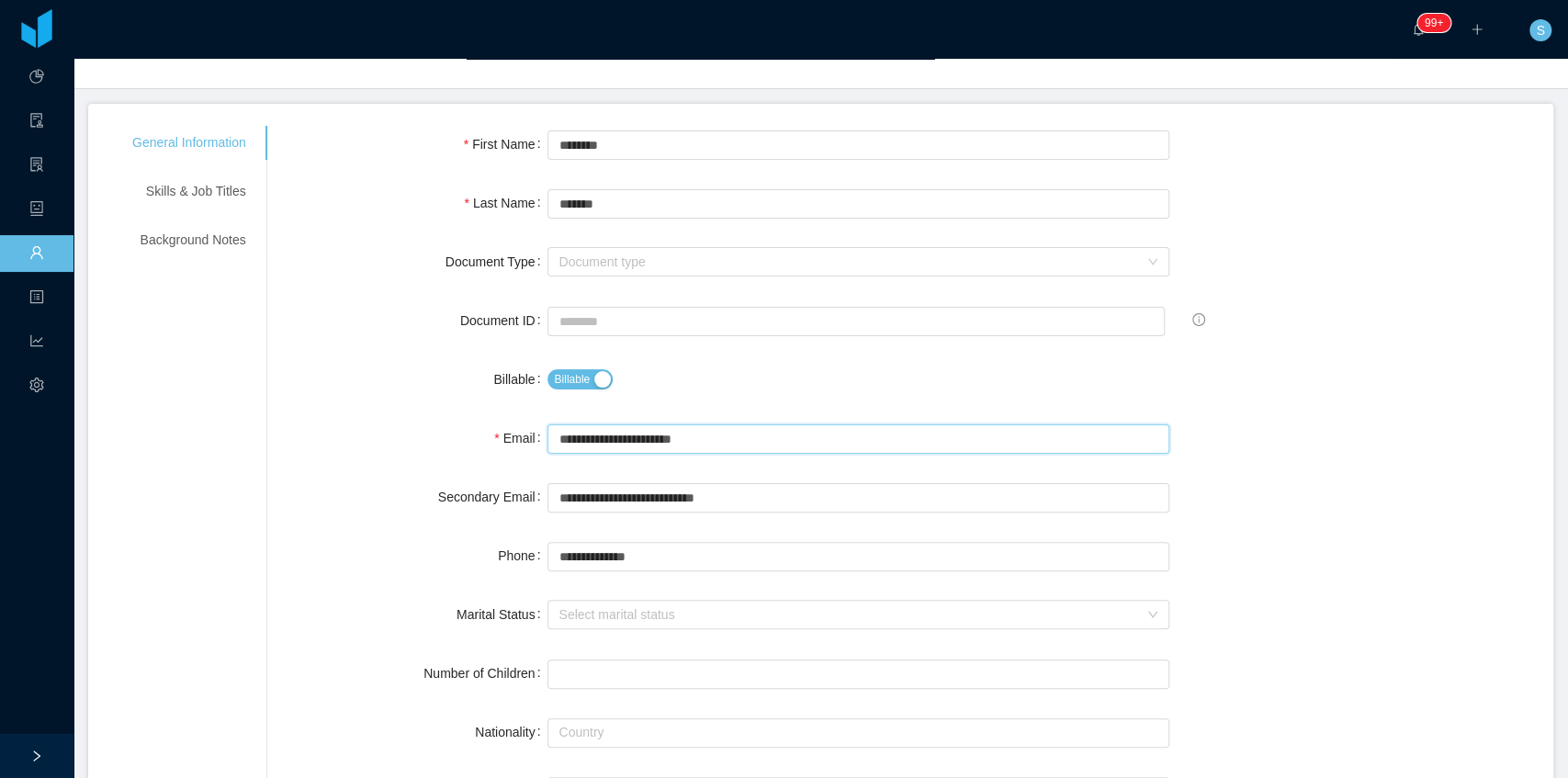 scroll, scrollTop: 0, scrollLeft: 0, axis: both 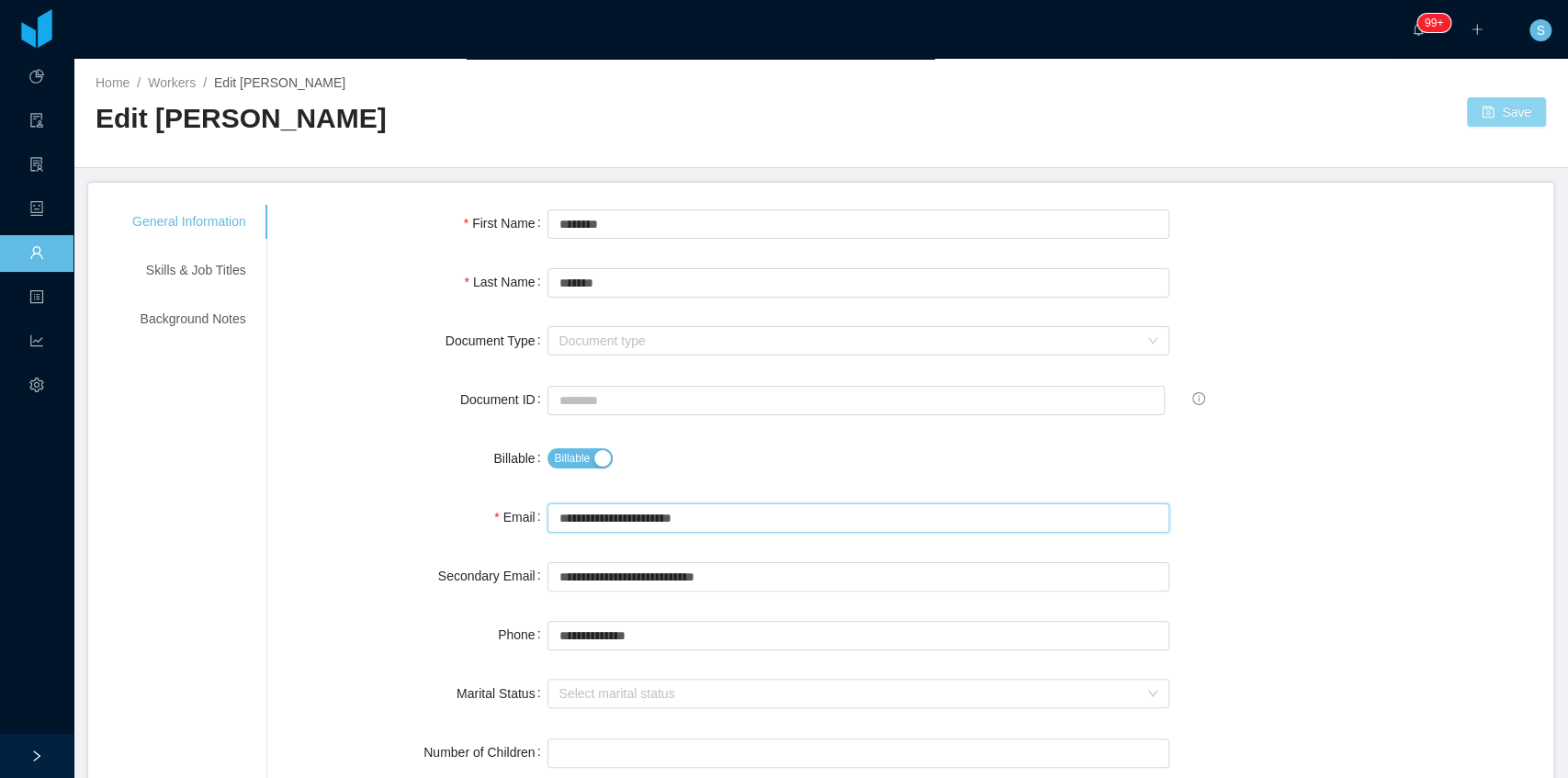type on "**********" 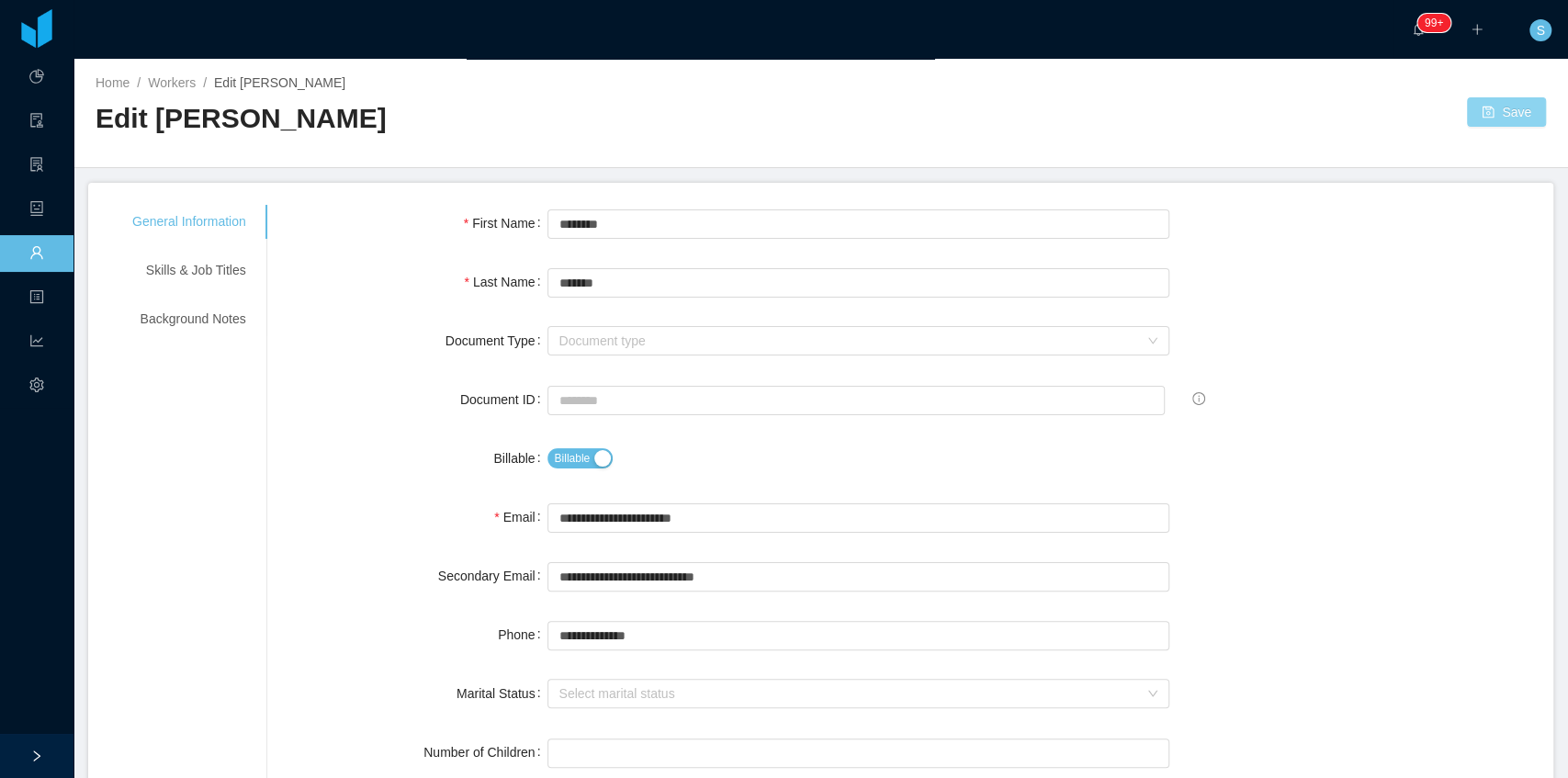 click on "Save" at bounding box center [1506, 112] 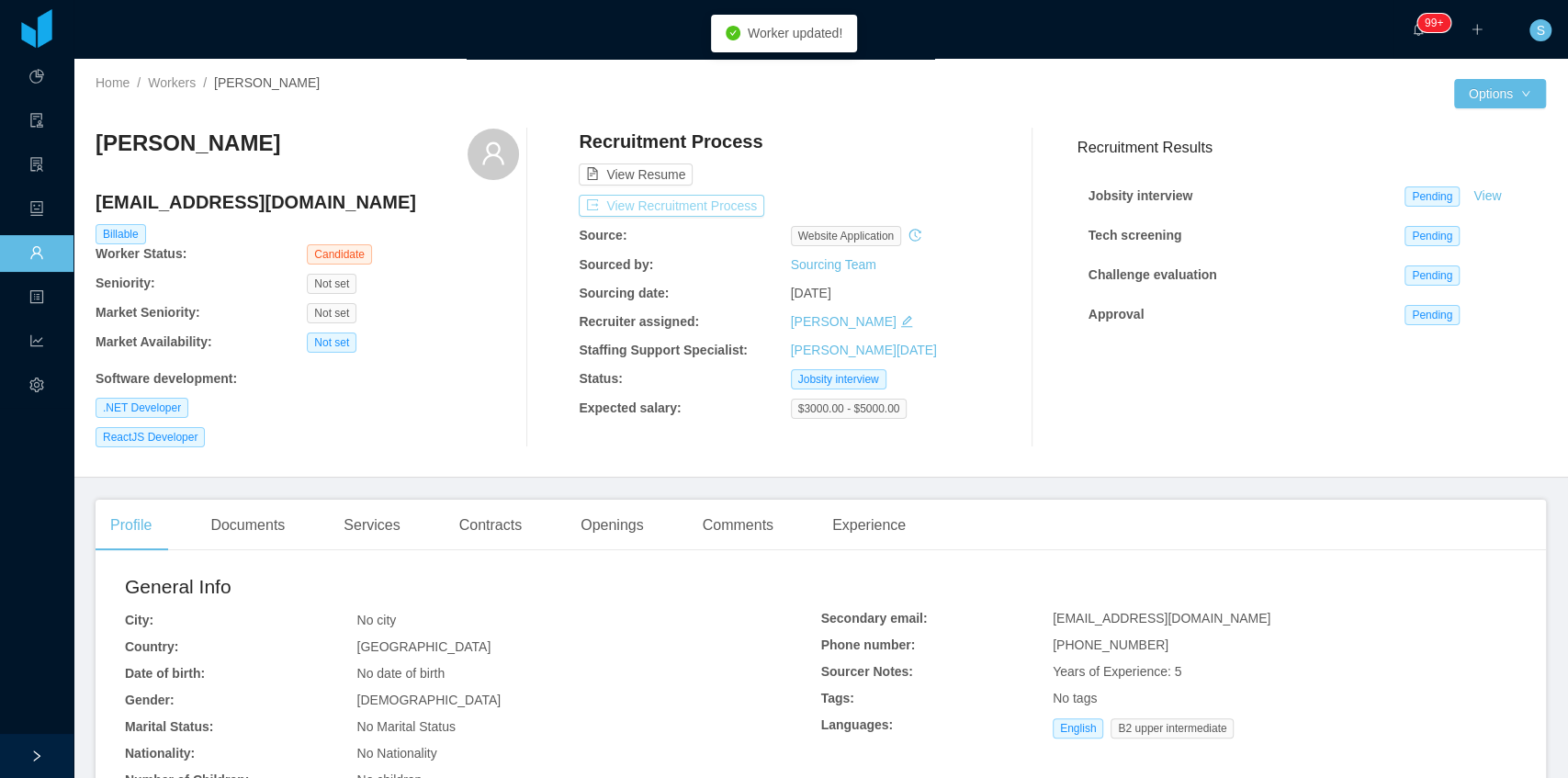 click on "View Recruitment Process" at bounding box center [671, 206] 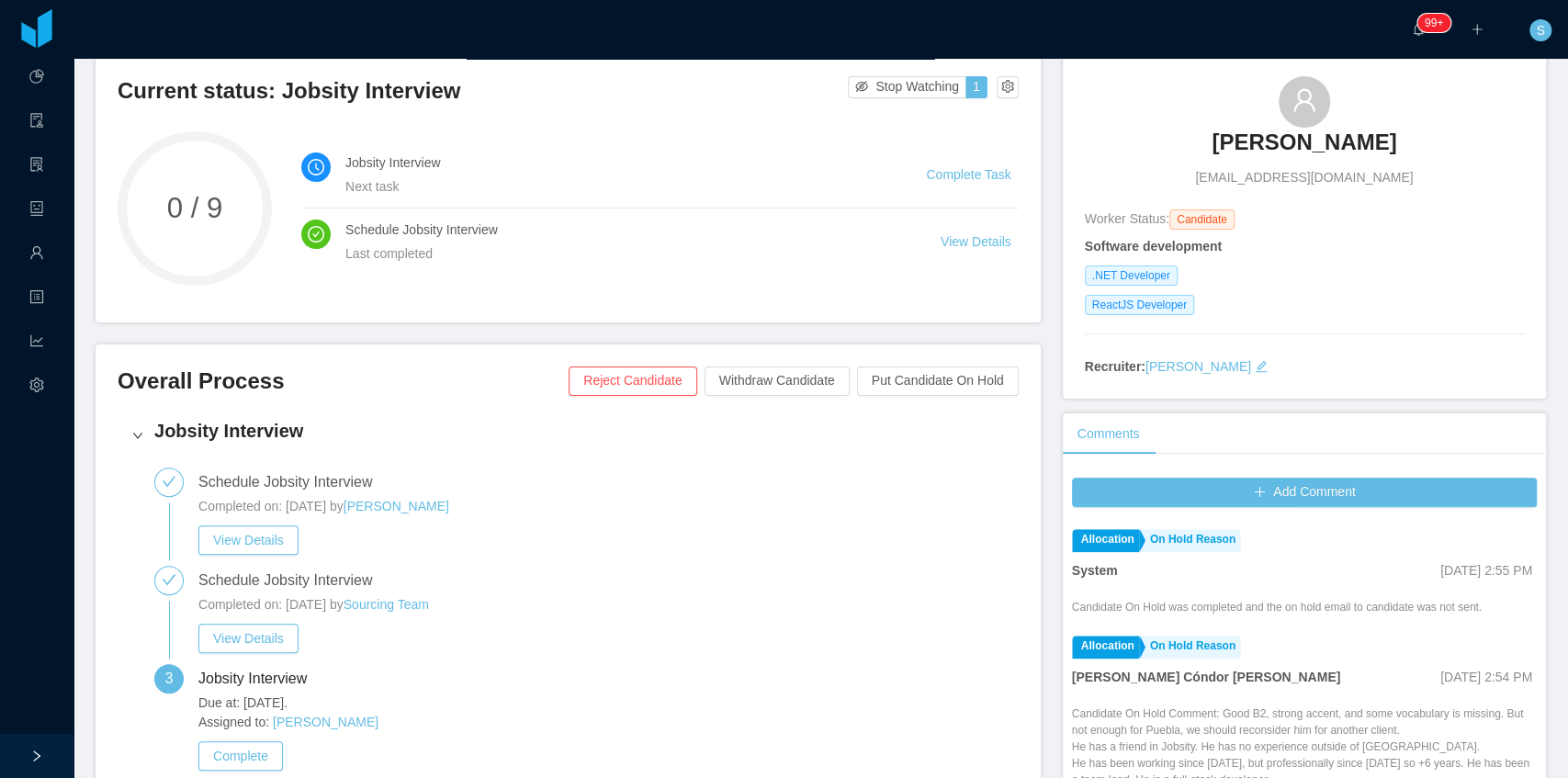 scroll, scrollTop: 184, scrollLeft: 0, axis: vertical 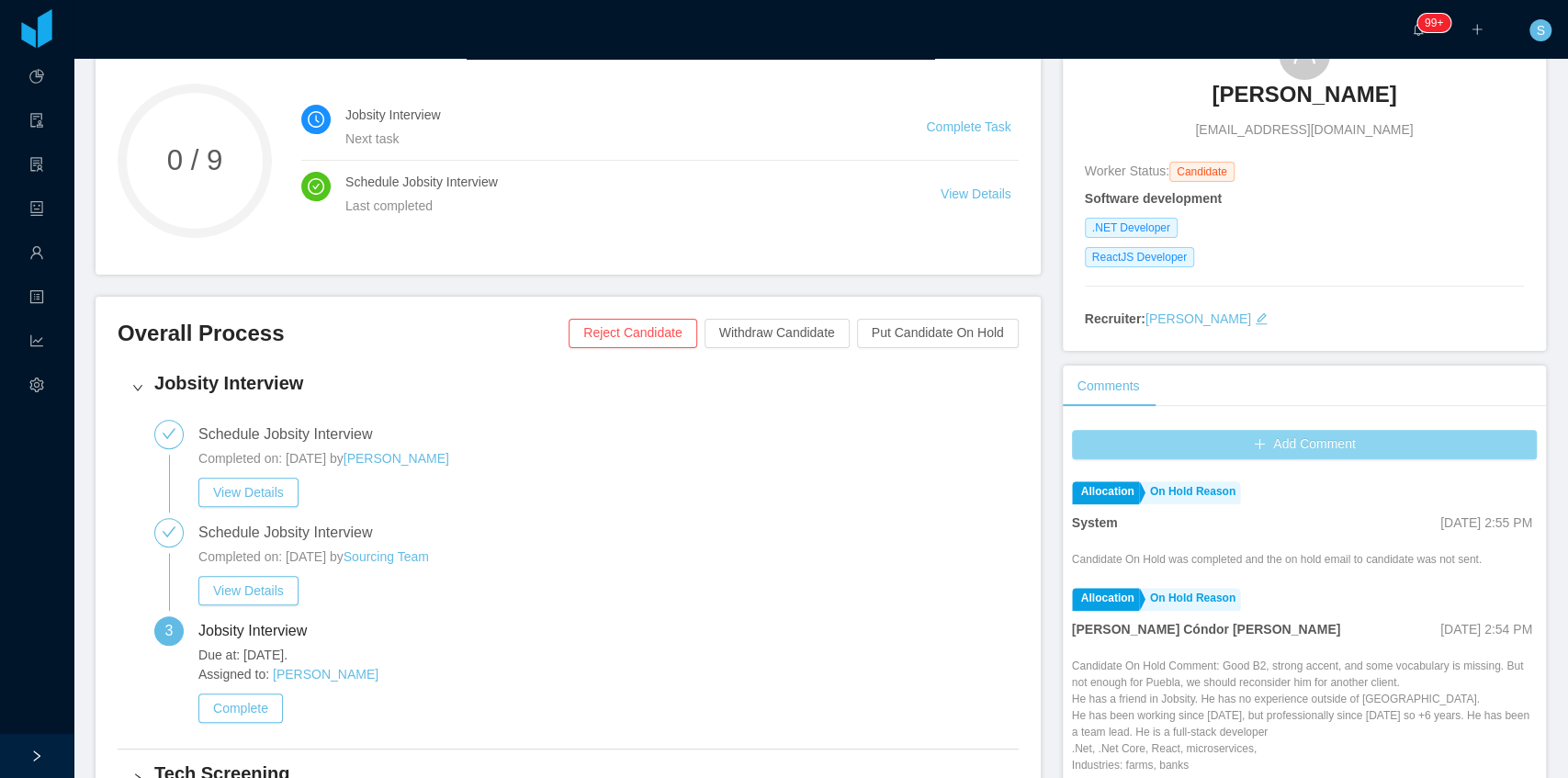 click on "Add Comment" at bounding box center [1304, 445] 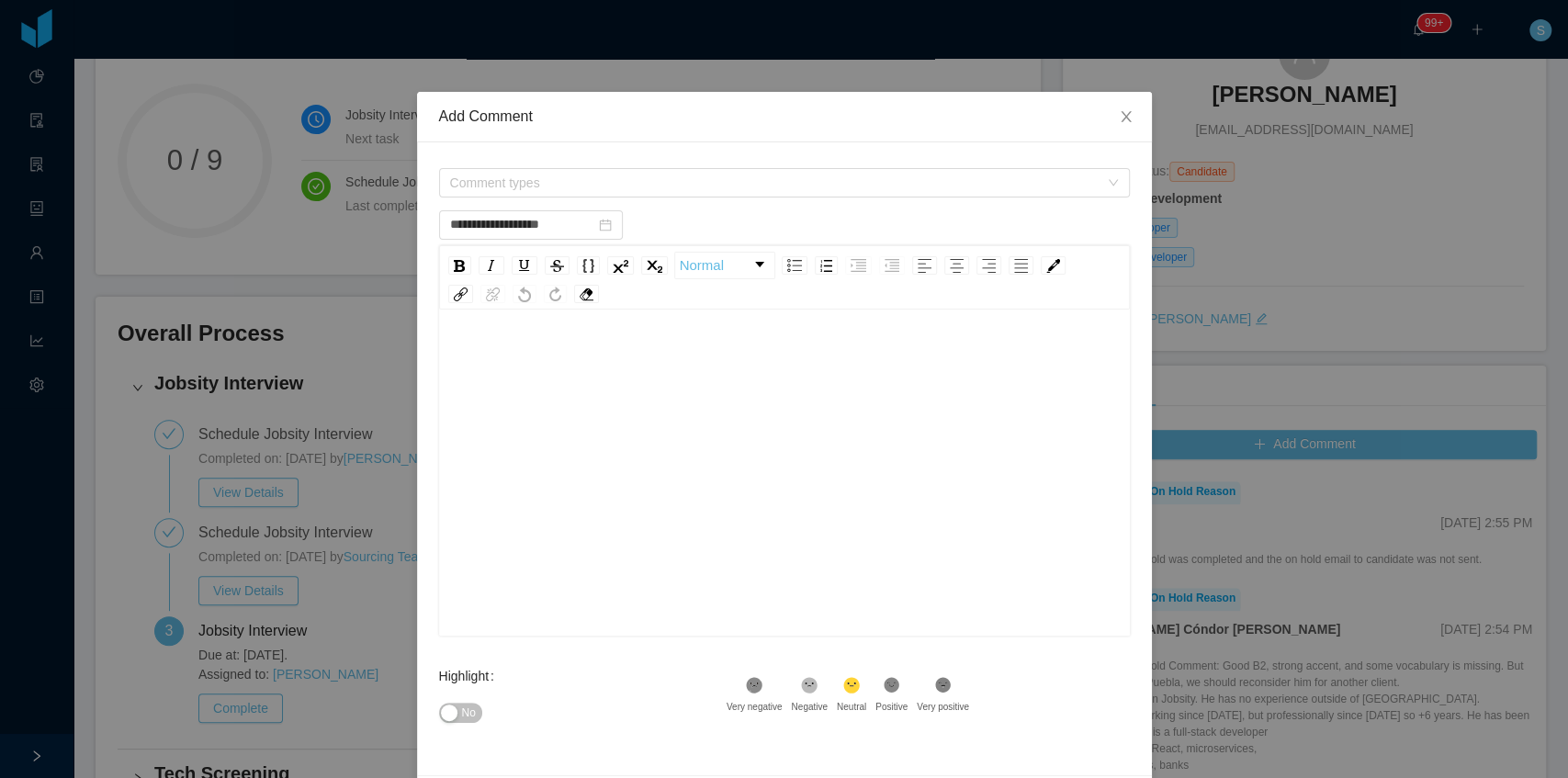 click on "**********" at bounding box center (784, 223) 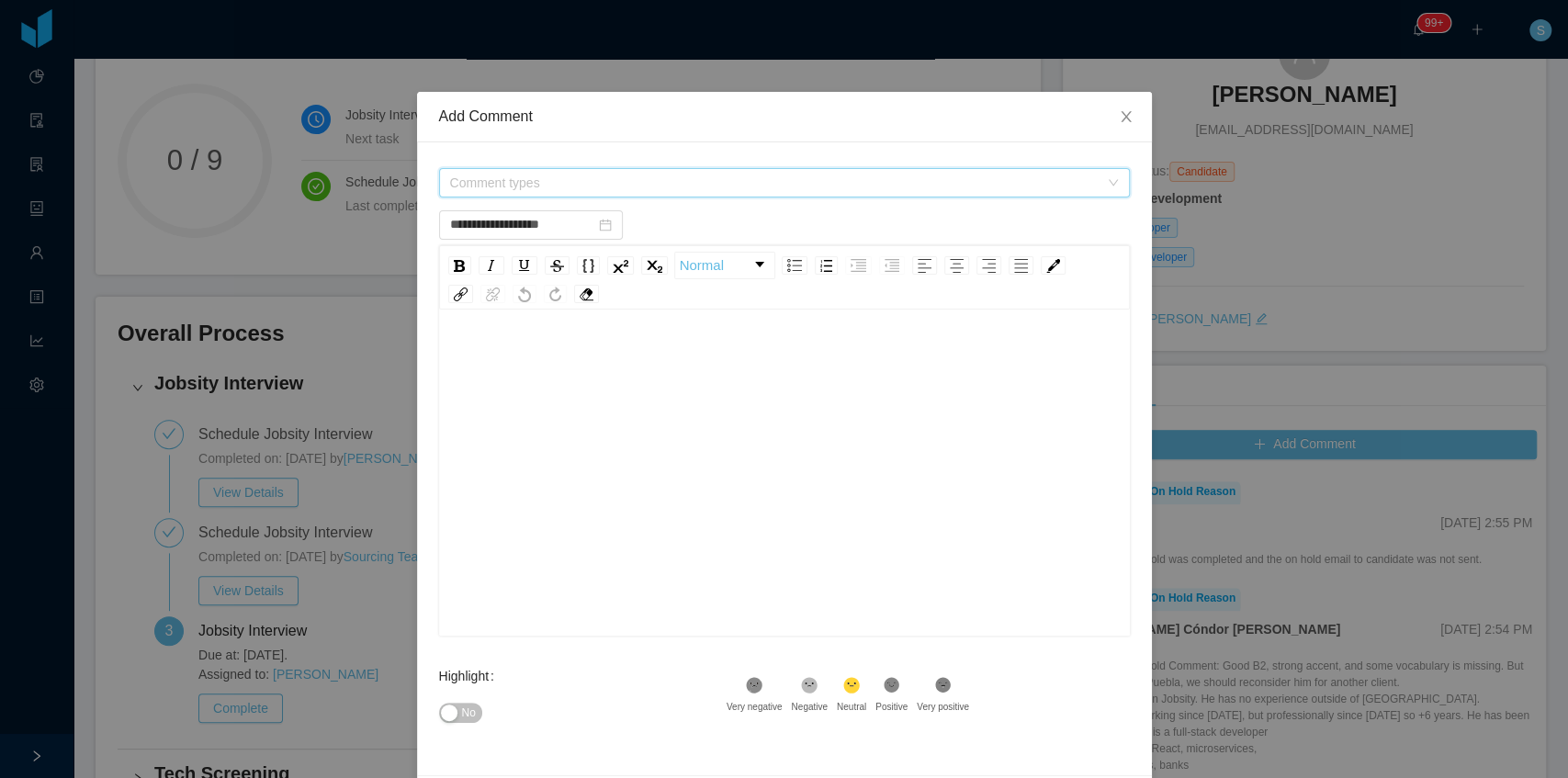 click on "Comment types" at bounding box center [774, 183] 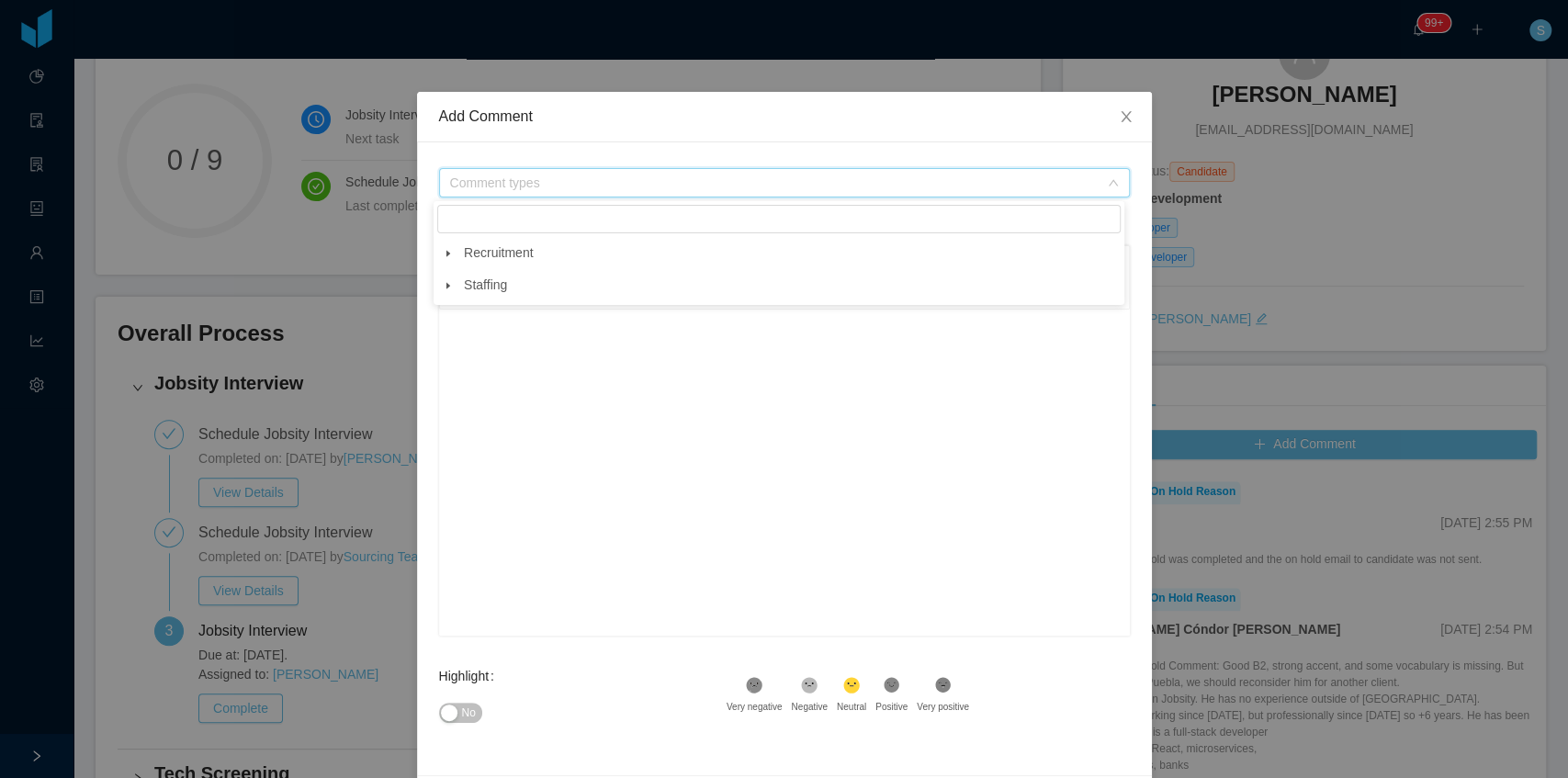 click at bounding box center [448, 254] 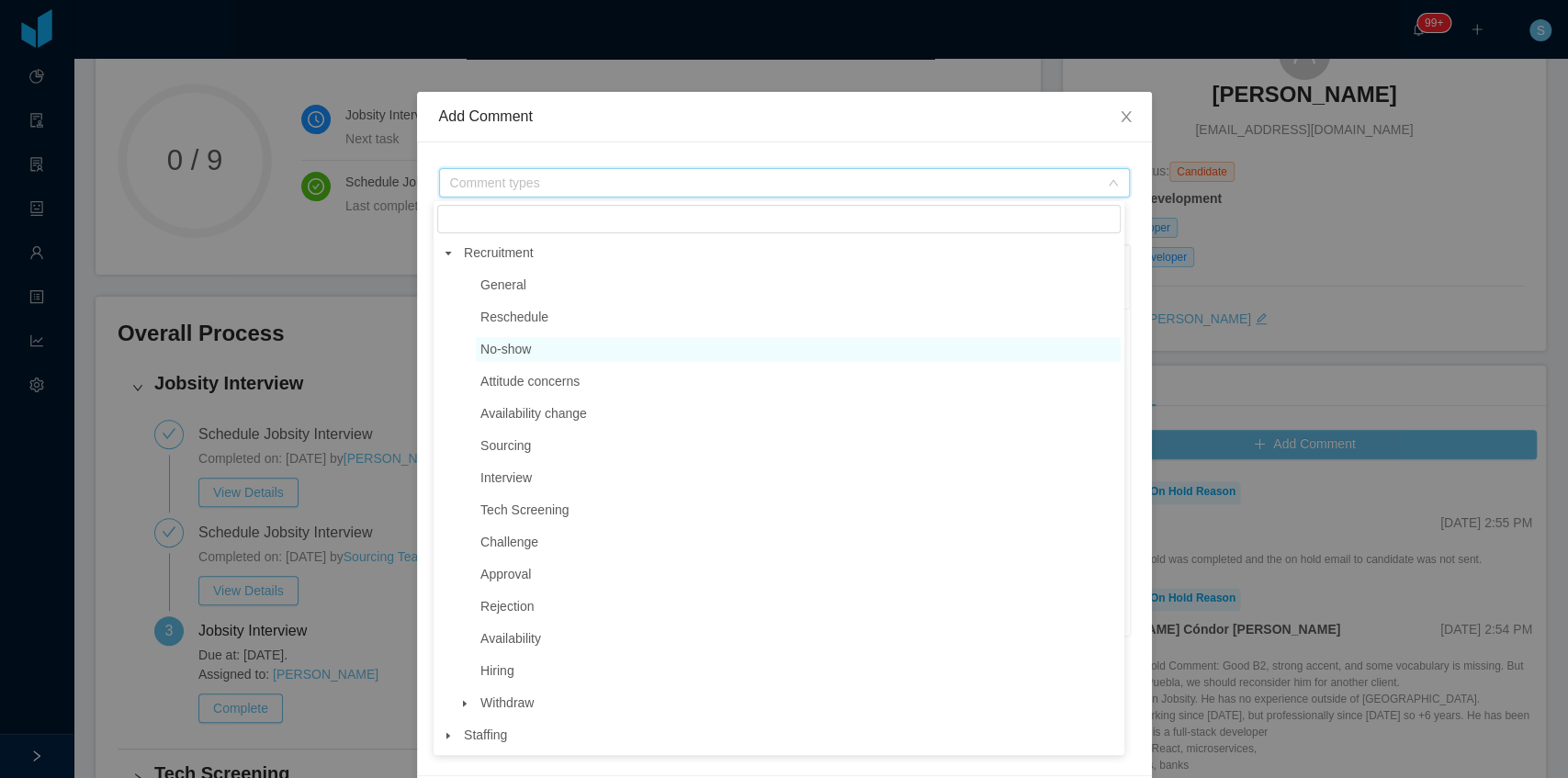 click on "No-show" at bounding box center (798, 349) 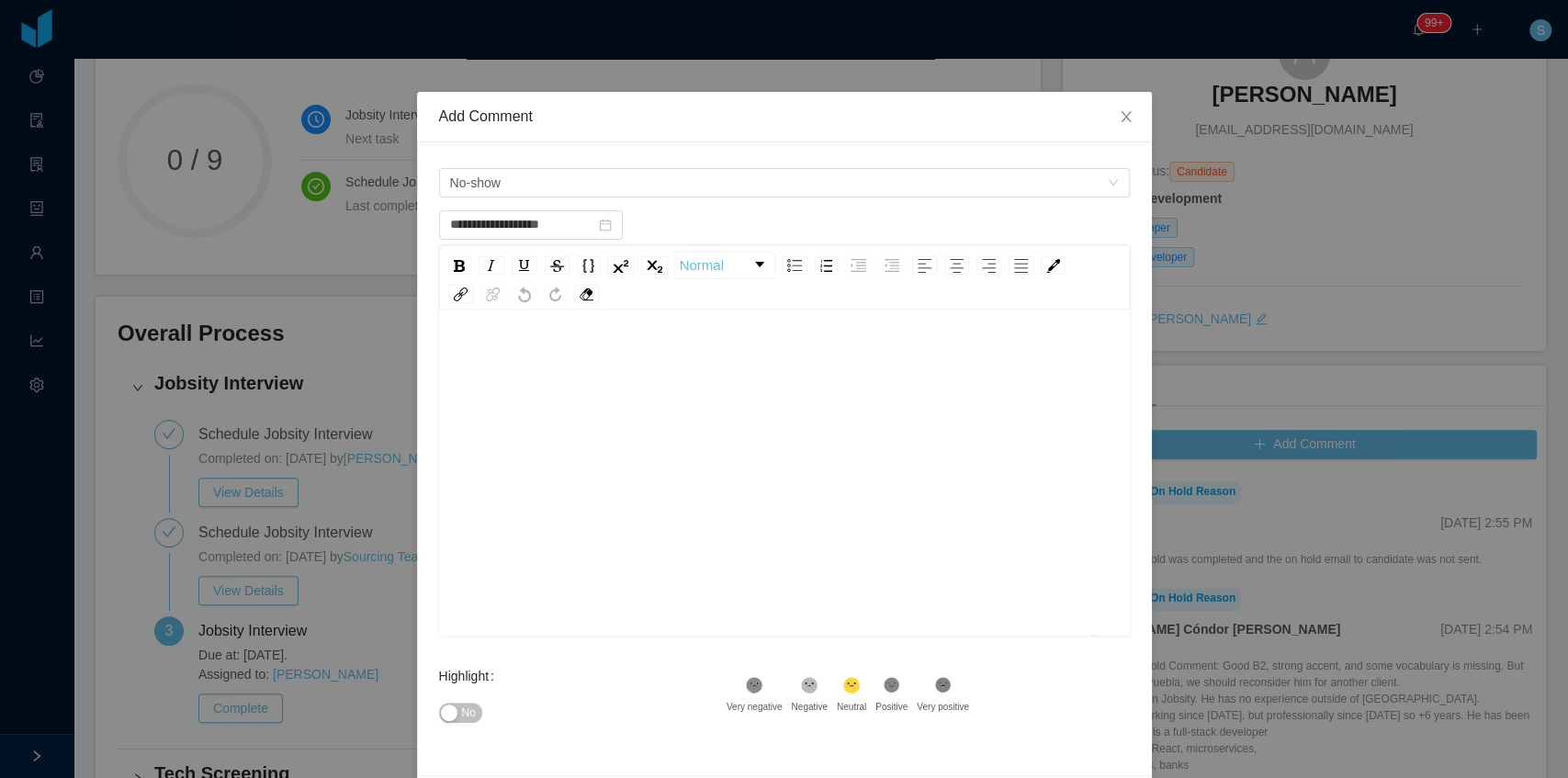 click at bounding box center [784, 502] 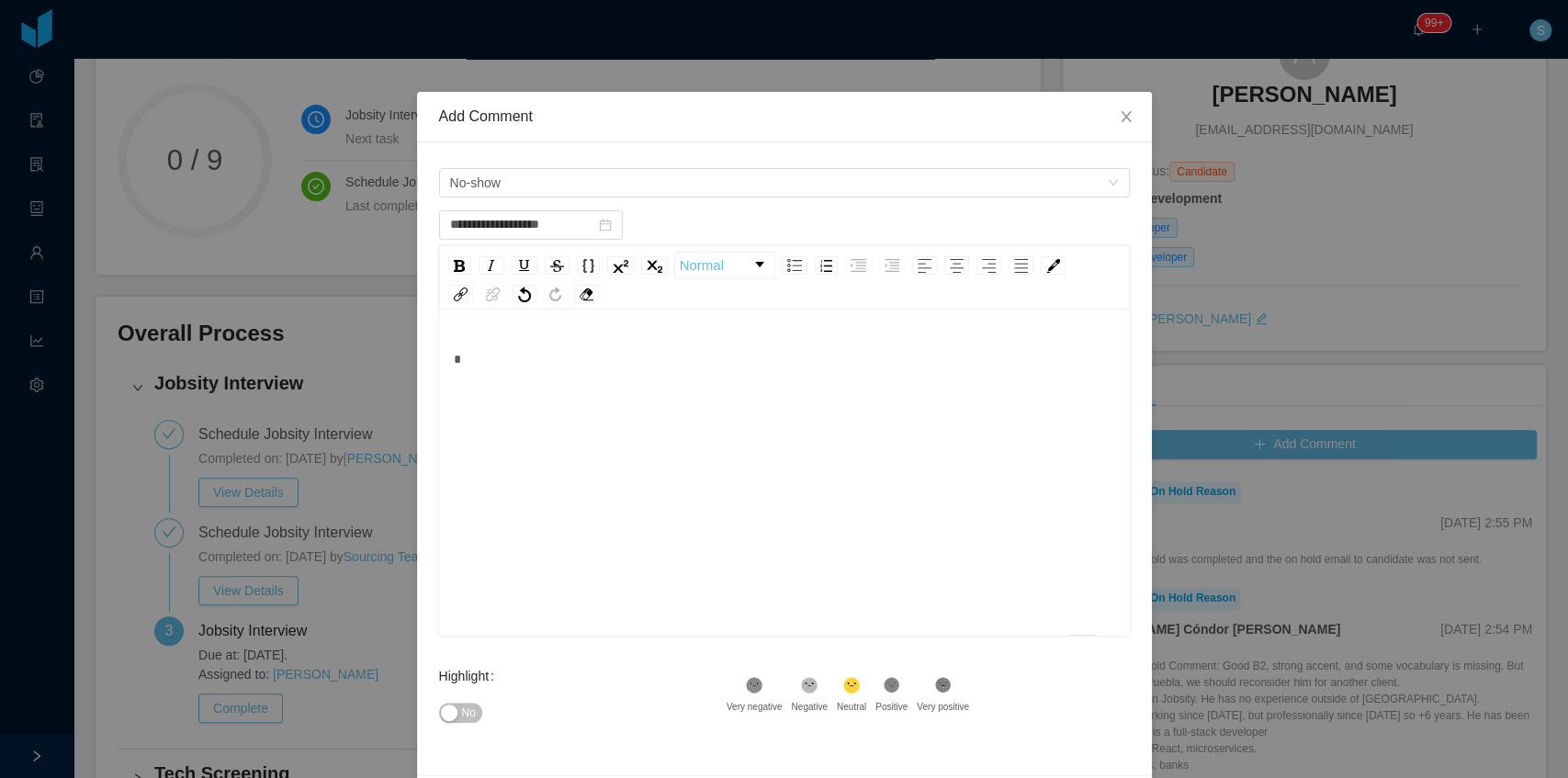type 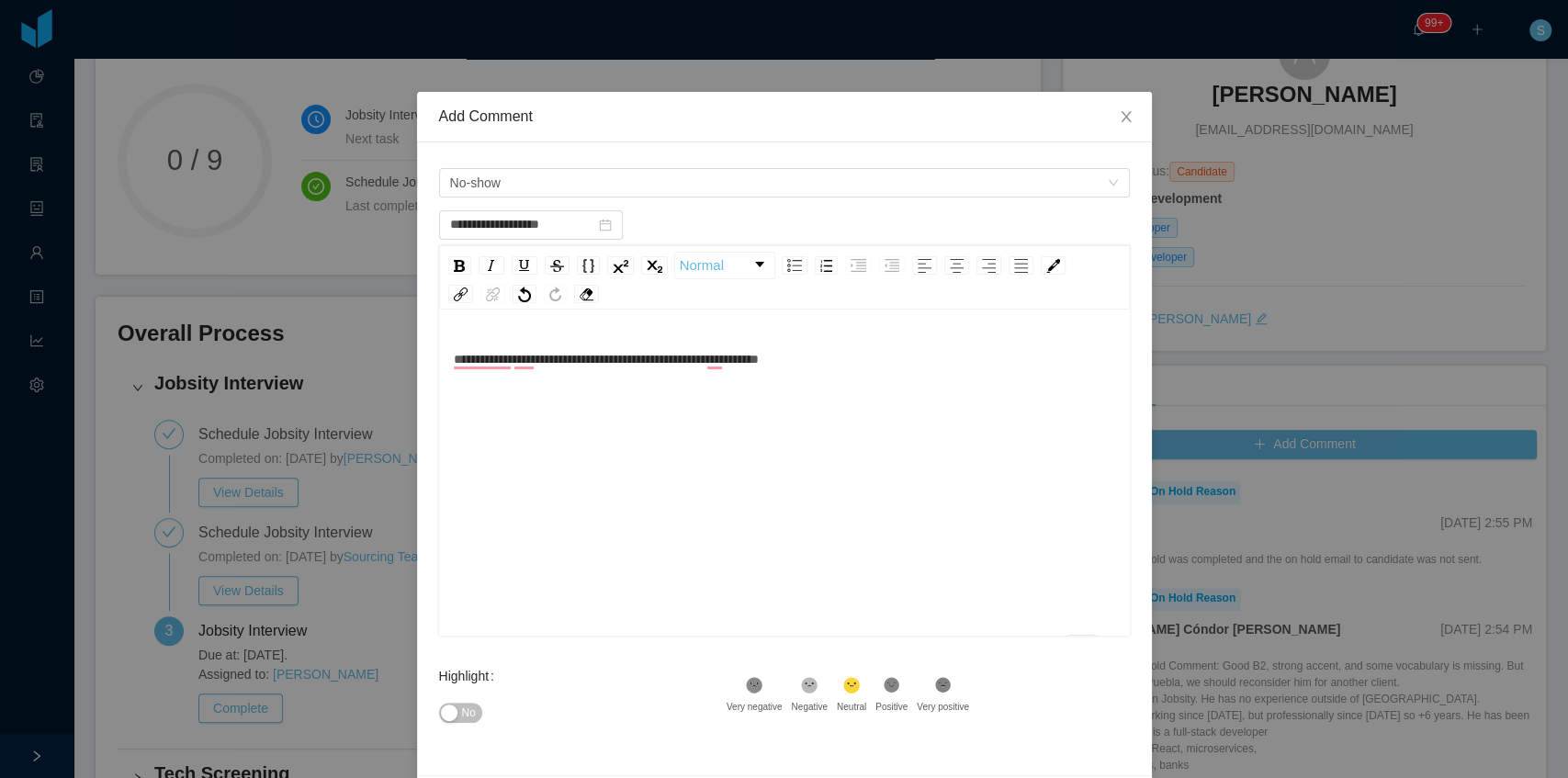 scroll, scrollTop: 16, scrollLeft: 0, axis: vertical 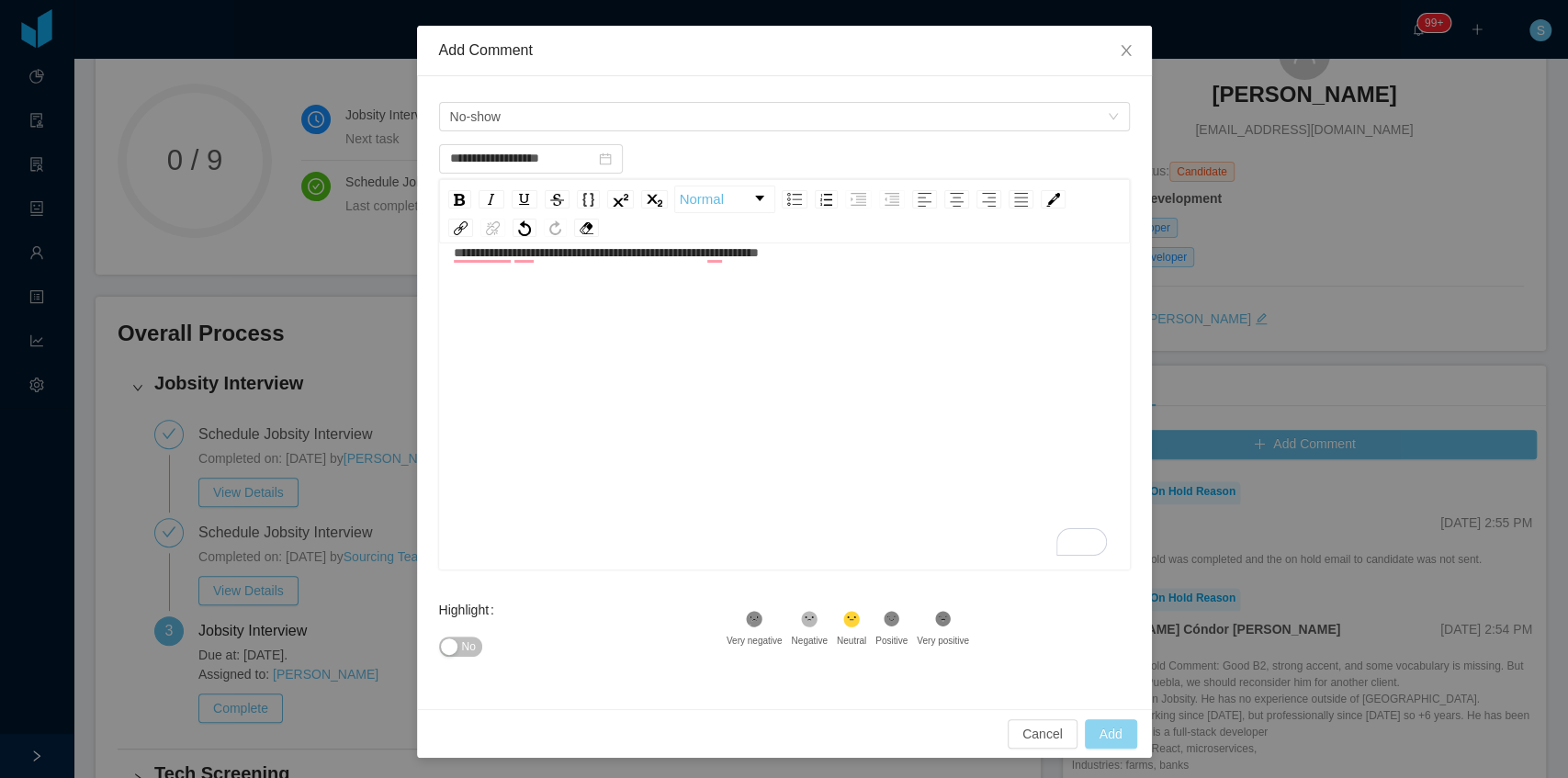 type on "**********" 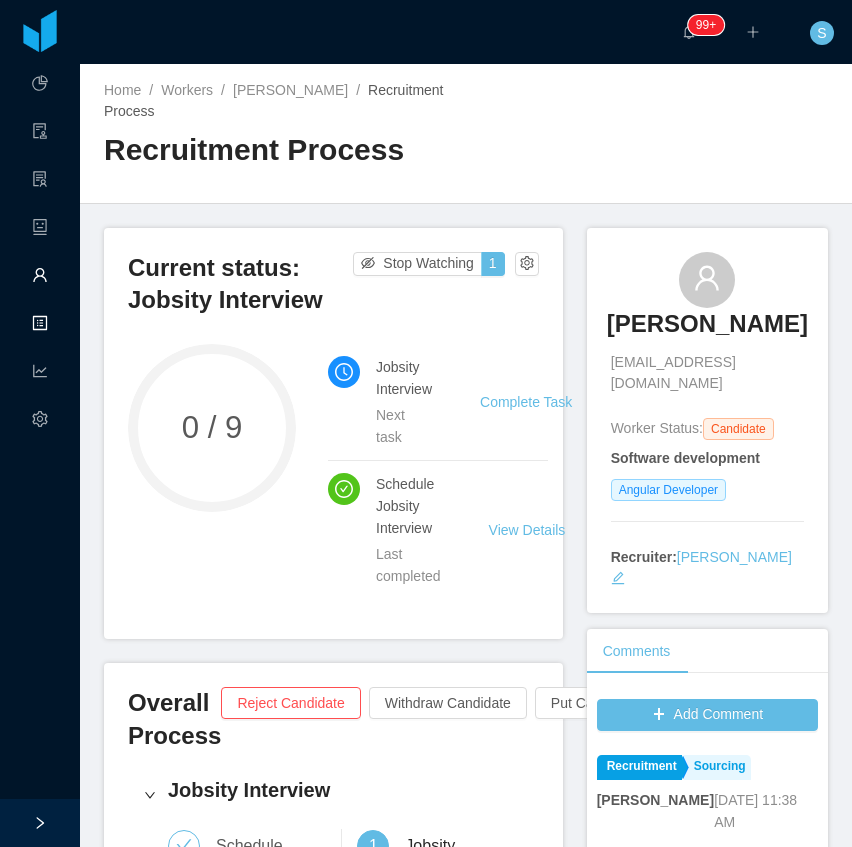scroll, scrollTop: 0, scrollLeft: 0, axis: both 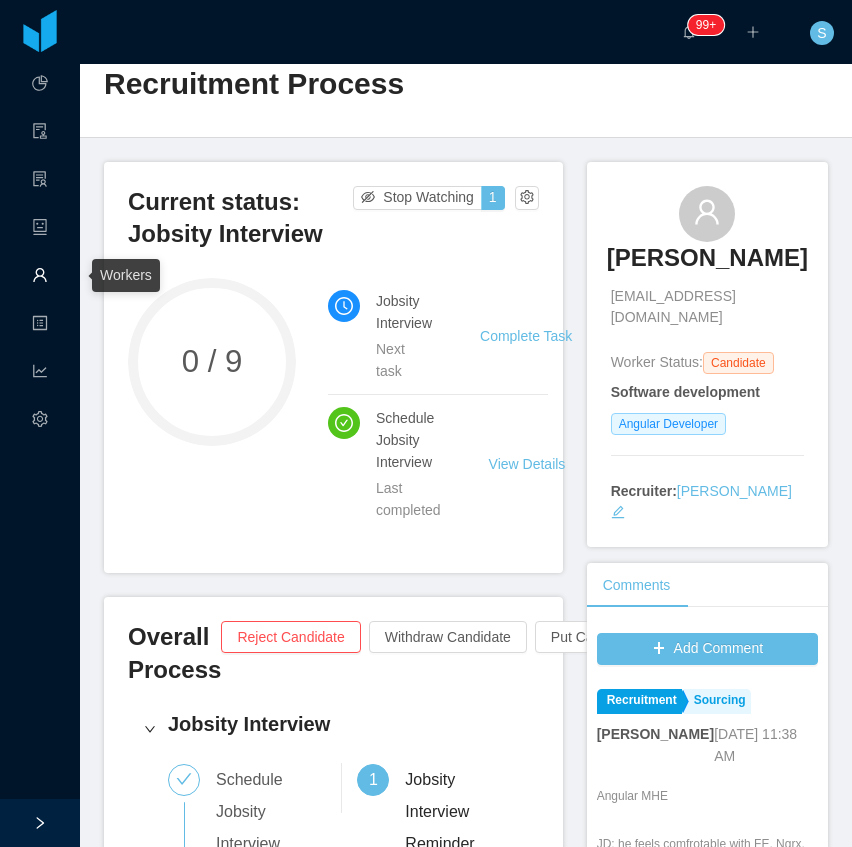 click on "Workers" at bounding box center (48, 276) 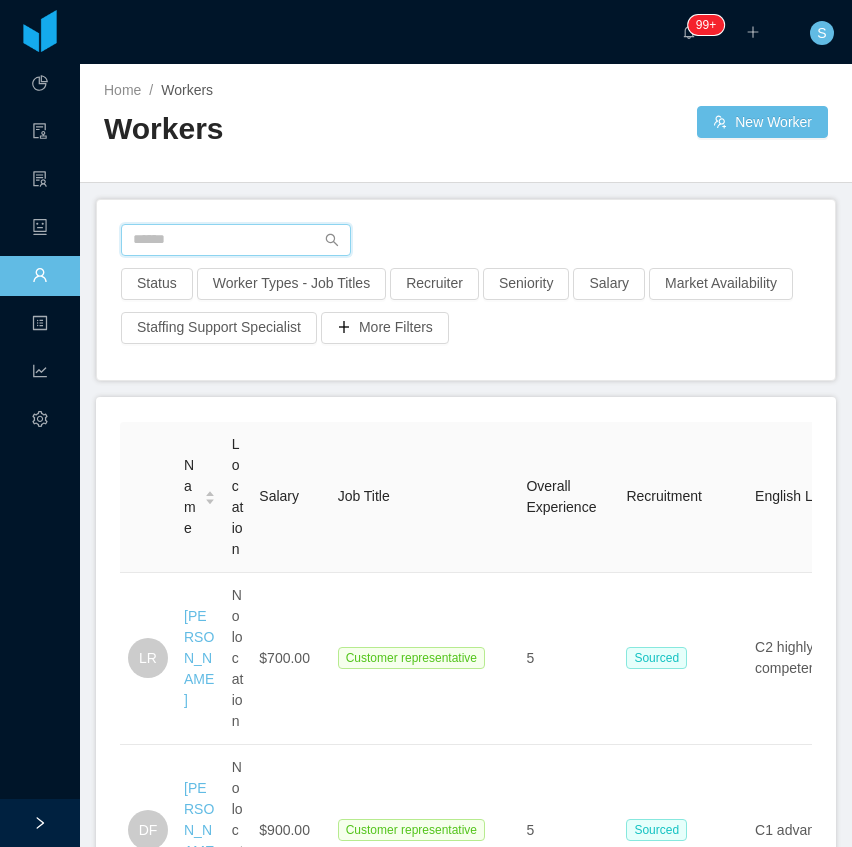 click at bounding box center (236, 240) 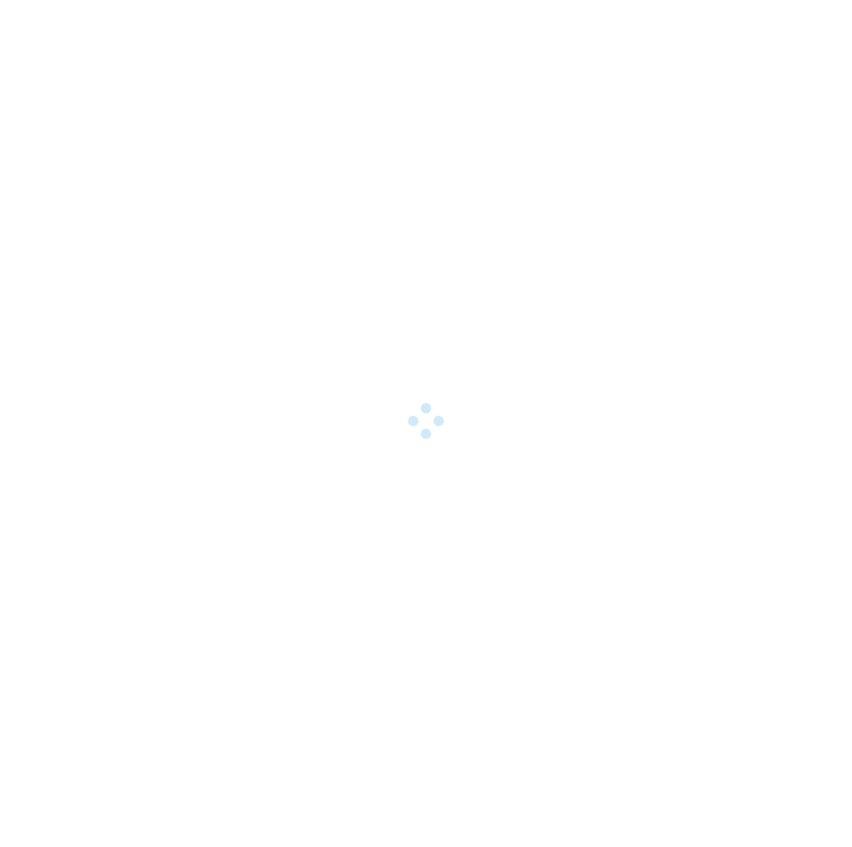 scroll, scrollTop: 0, scrollLeft: 0, axis: both 